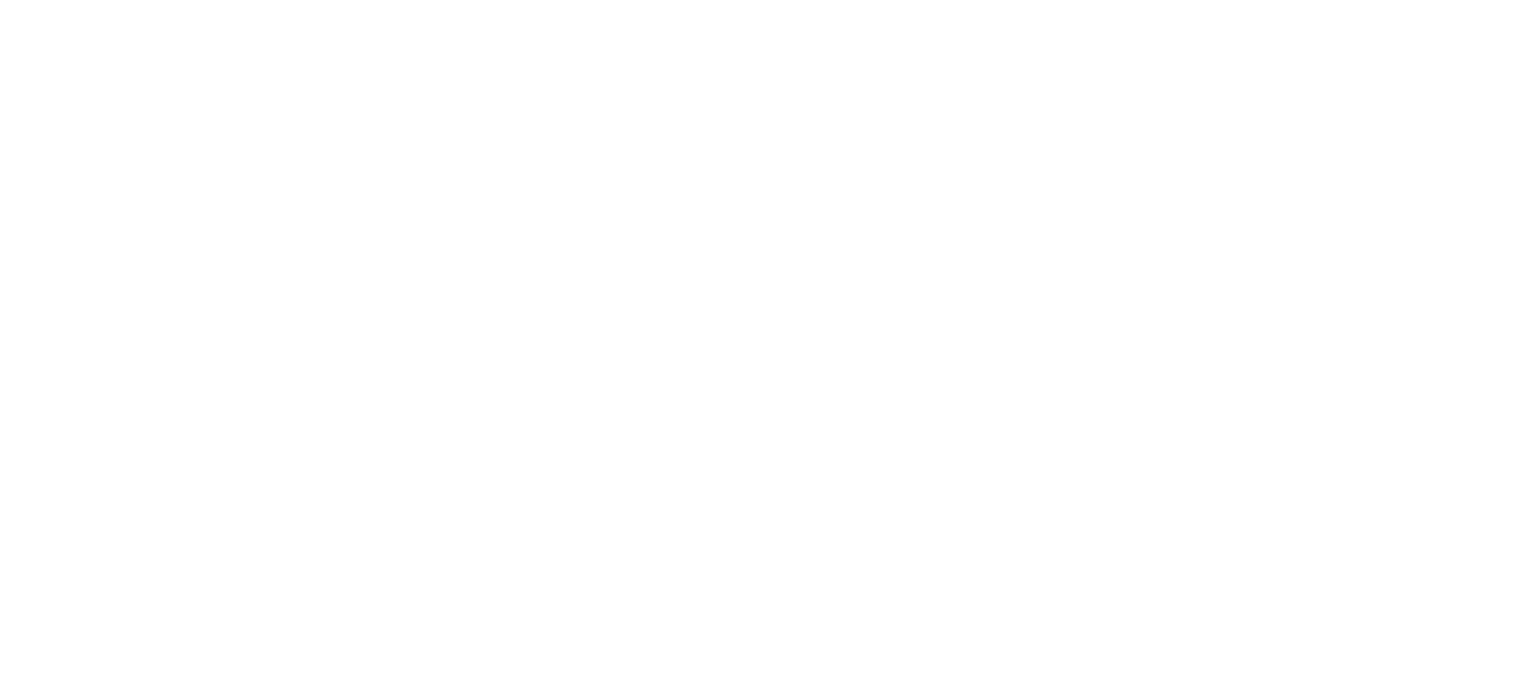 scroll, scrollTop: 0, scrollLeft: 0, axis: both 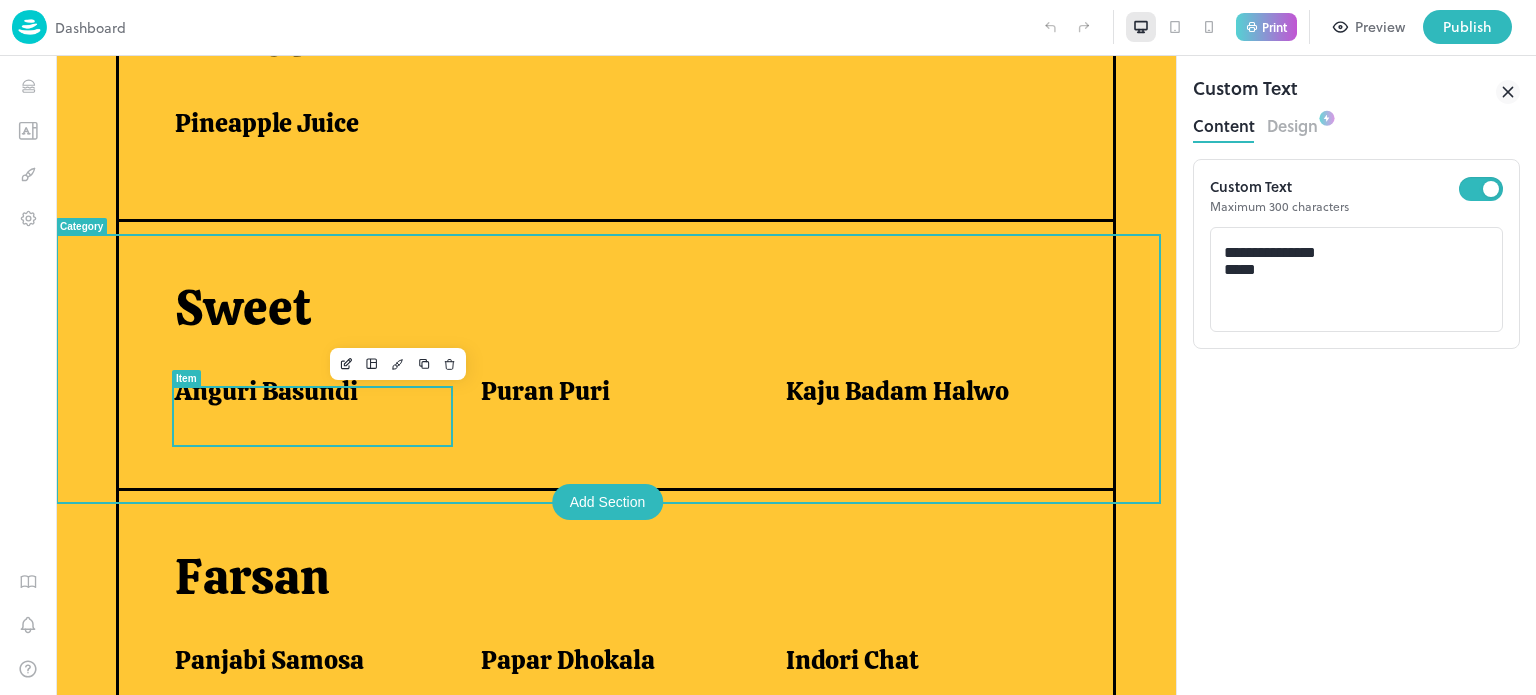 click on "Anguri Basundi" at bounding box center (303, 396) 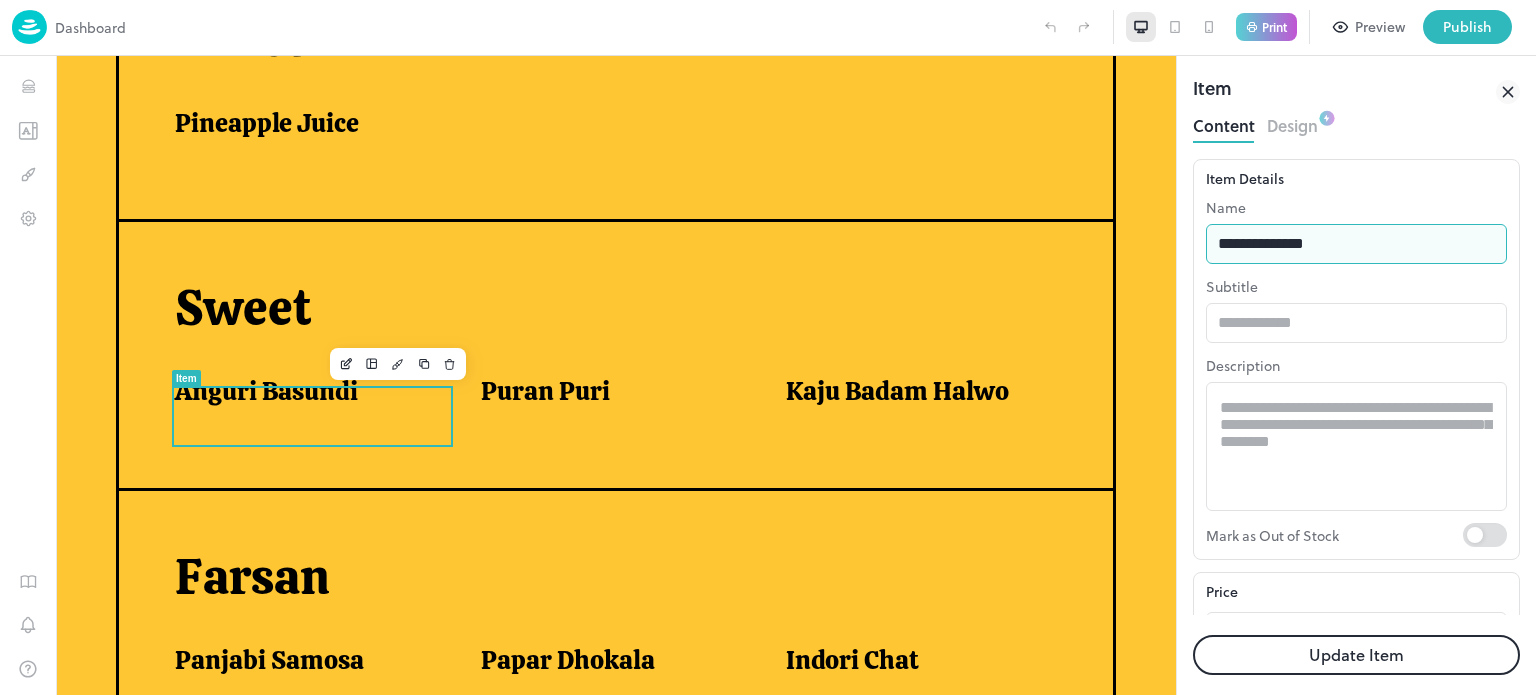click on "**********" at bounding box center (1356, 244) 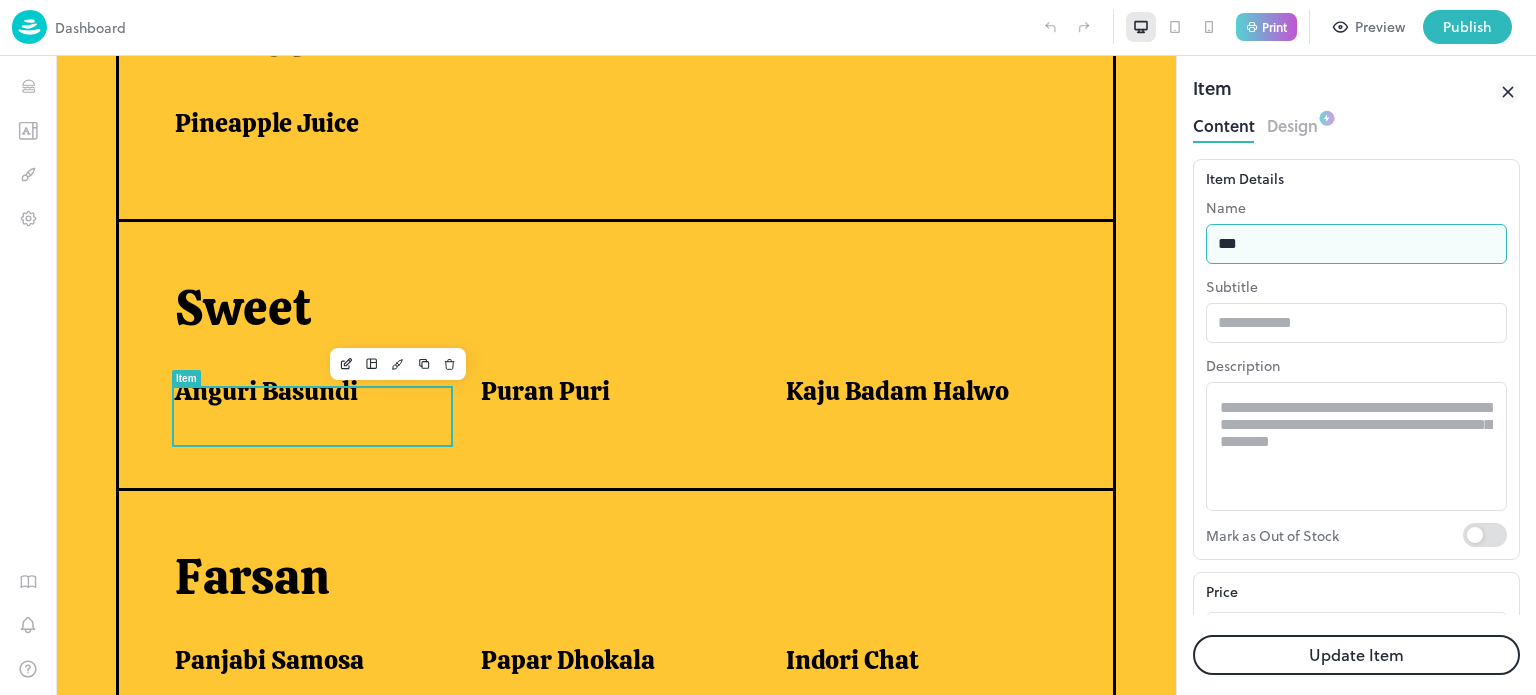 type on "**********" 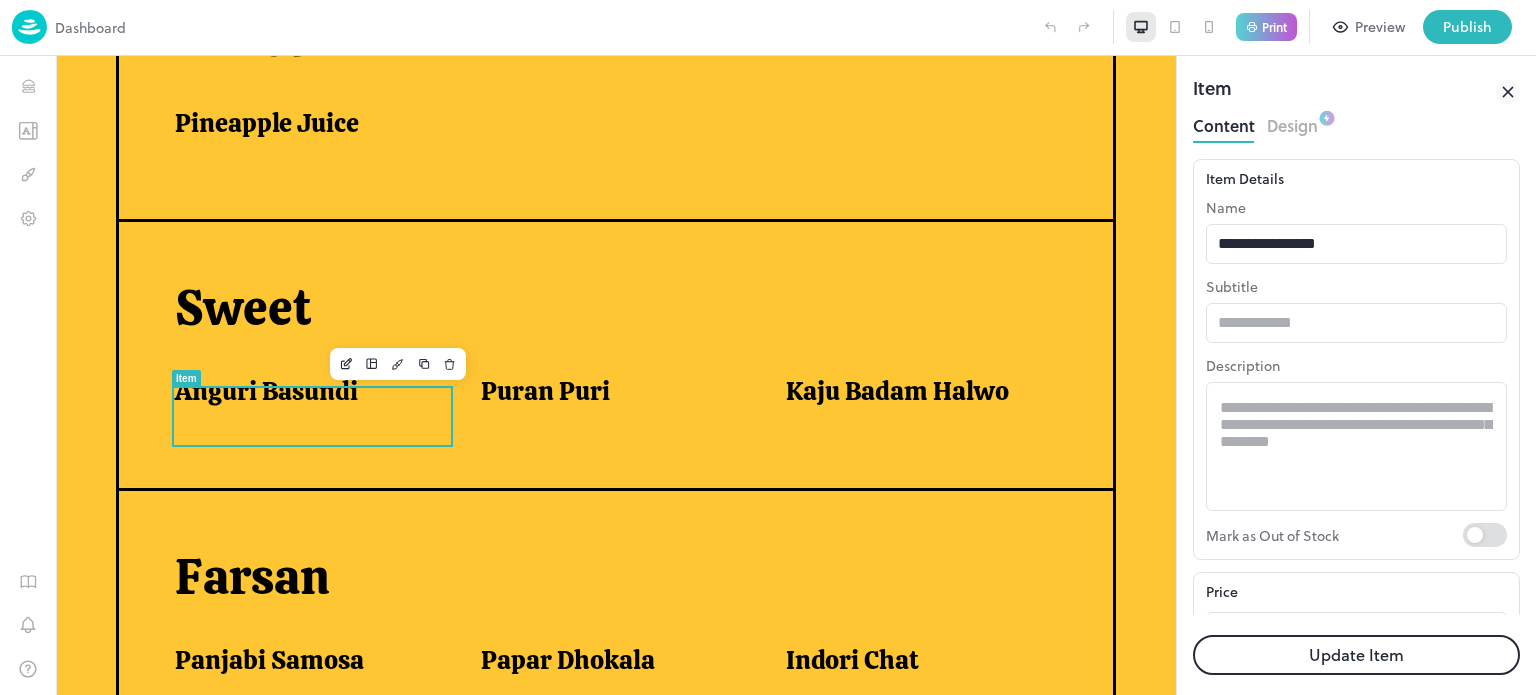 click on "Update Item" at bounding box center (1356, 655) 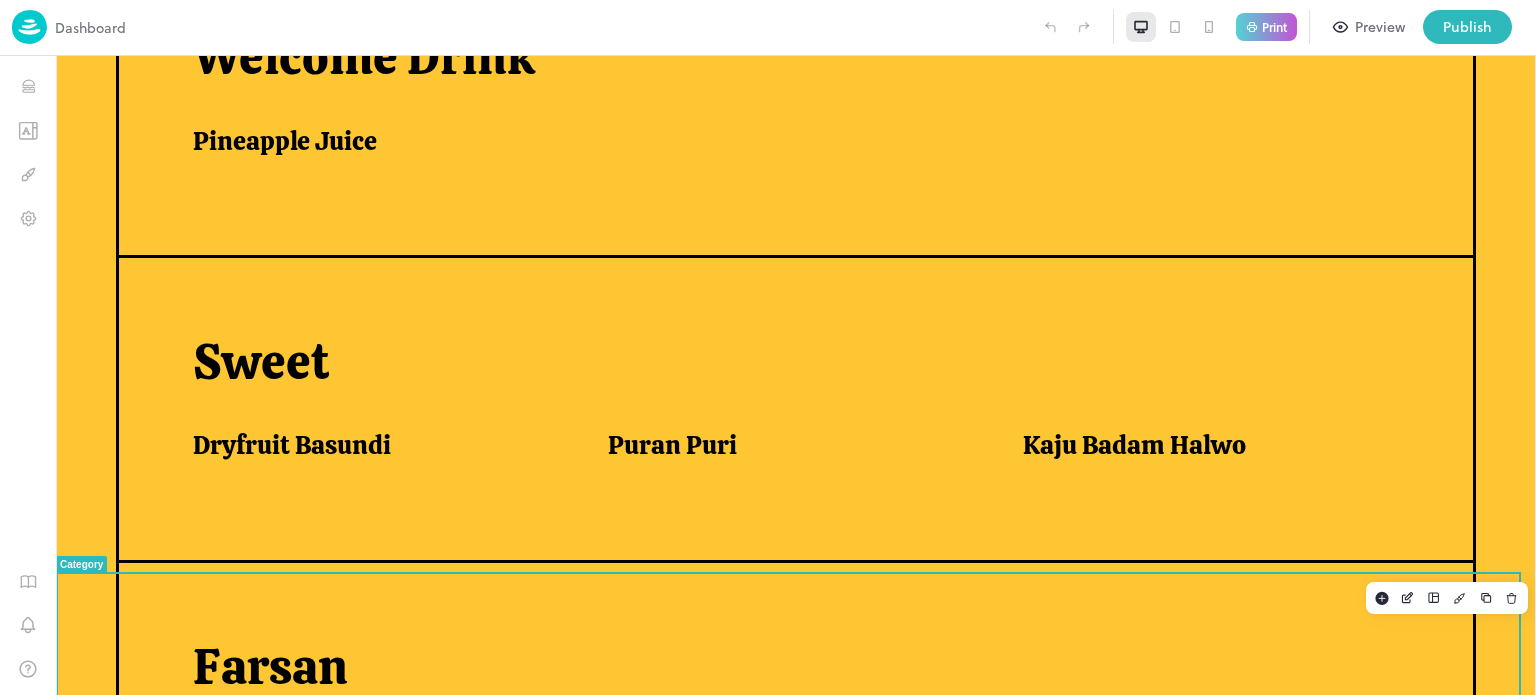 scroll, scrollTop: 616, scrollLeft: 0, axis: vertical 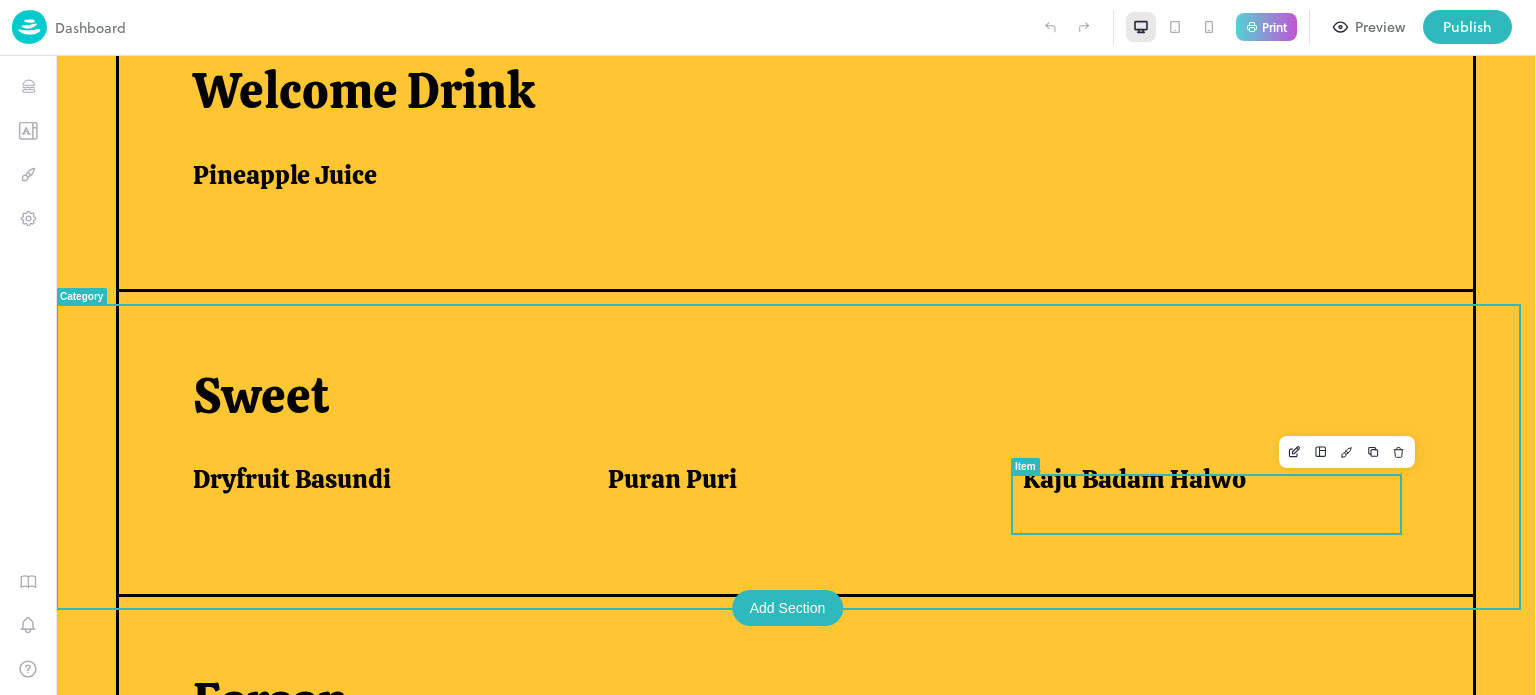 click on "Kaju Badam Halwo" at bounding box center [1134, 479] 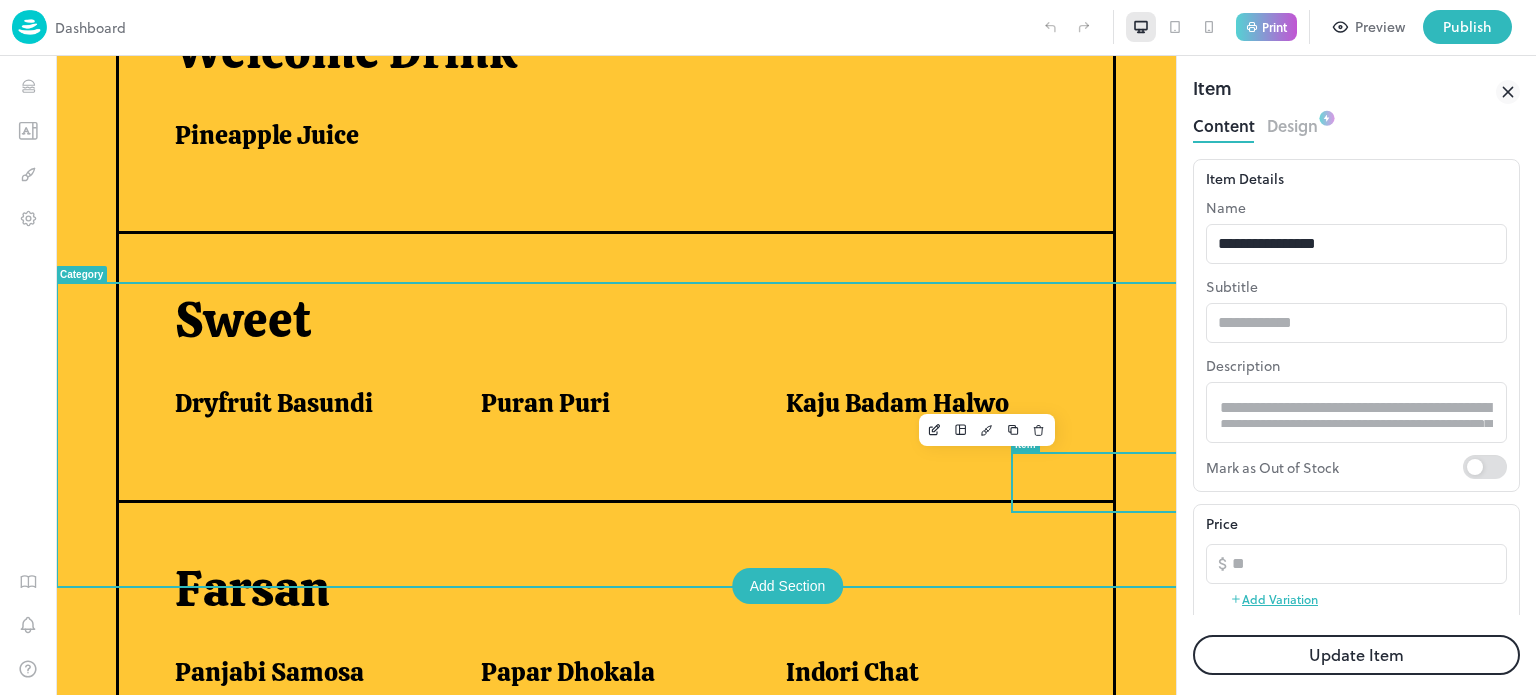 scroll, scrollTop: 0, scrollLeft: 0, axis: both 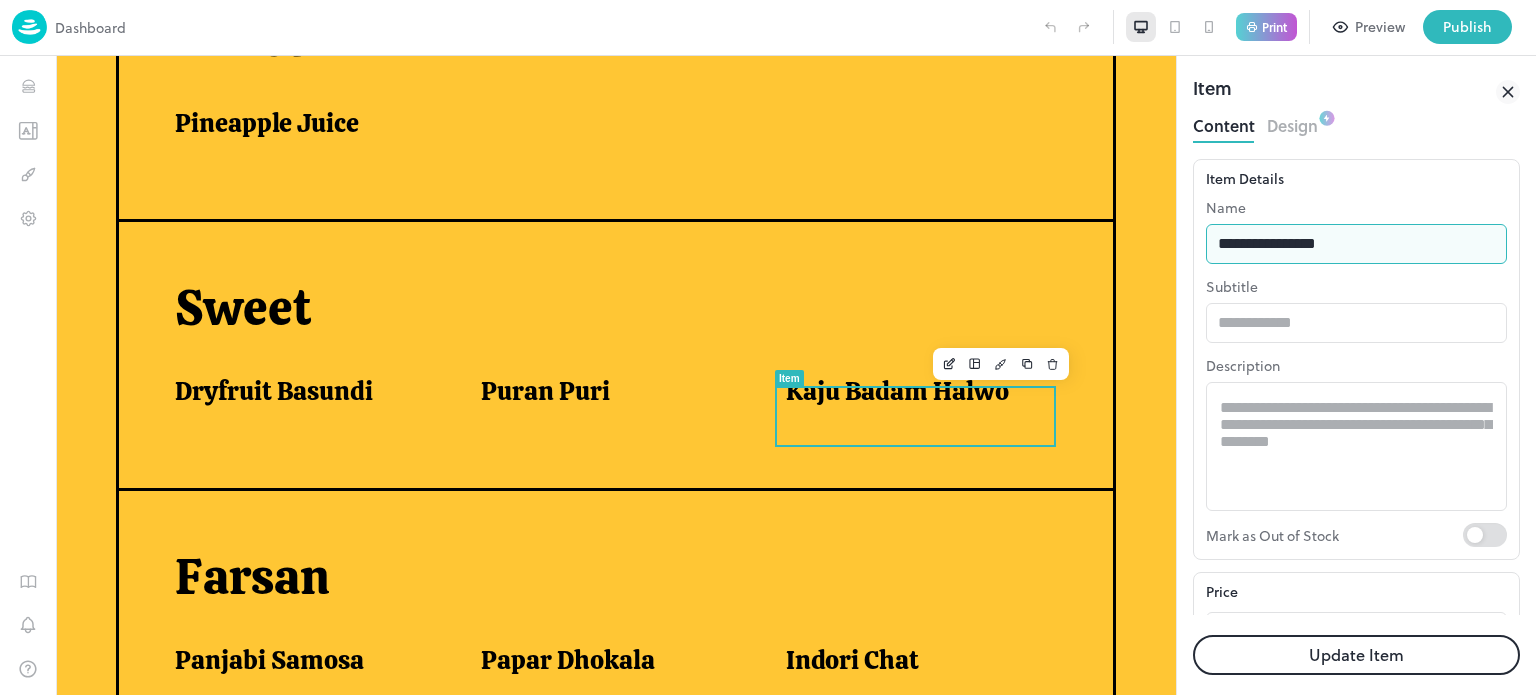 click on "**********" at bounding box center [1356, 244] 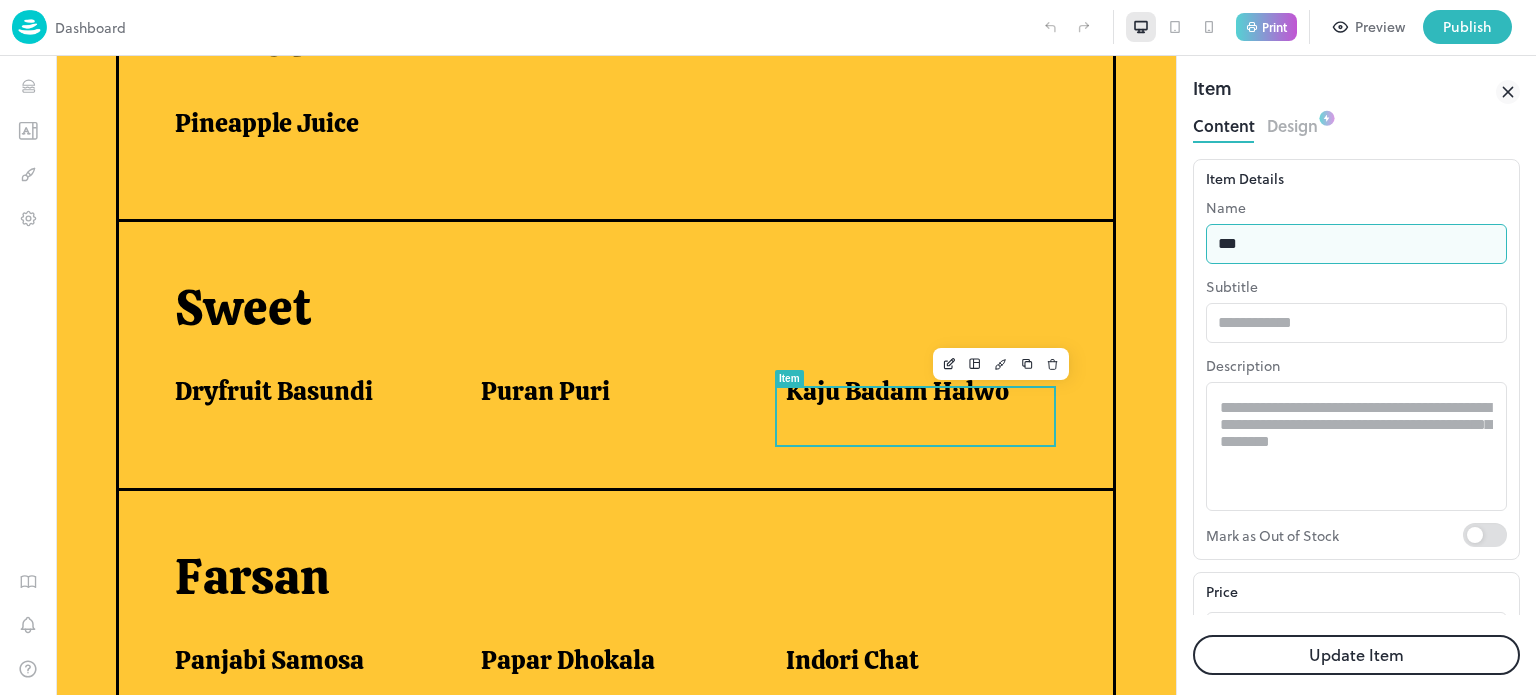 type on "**********" 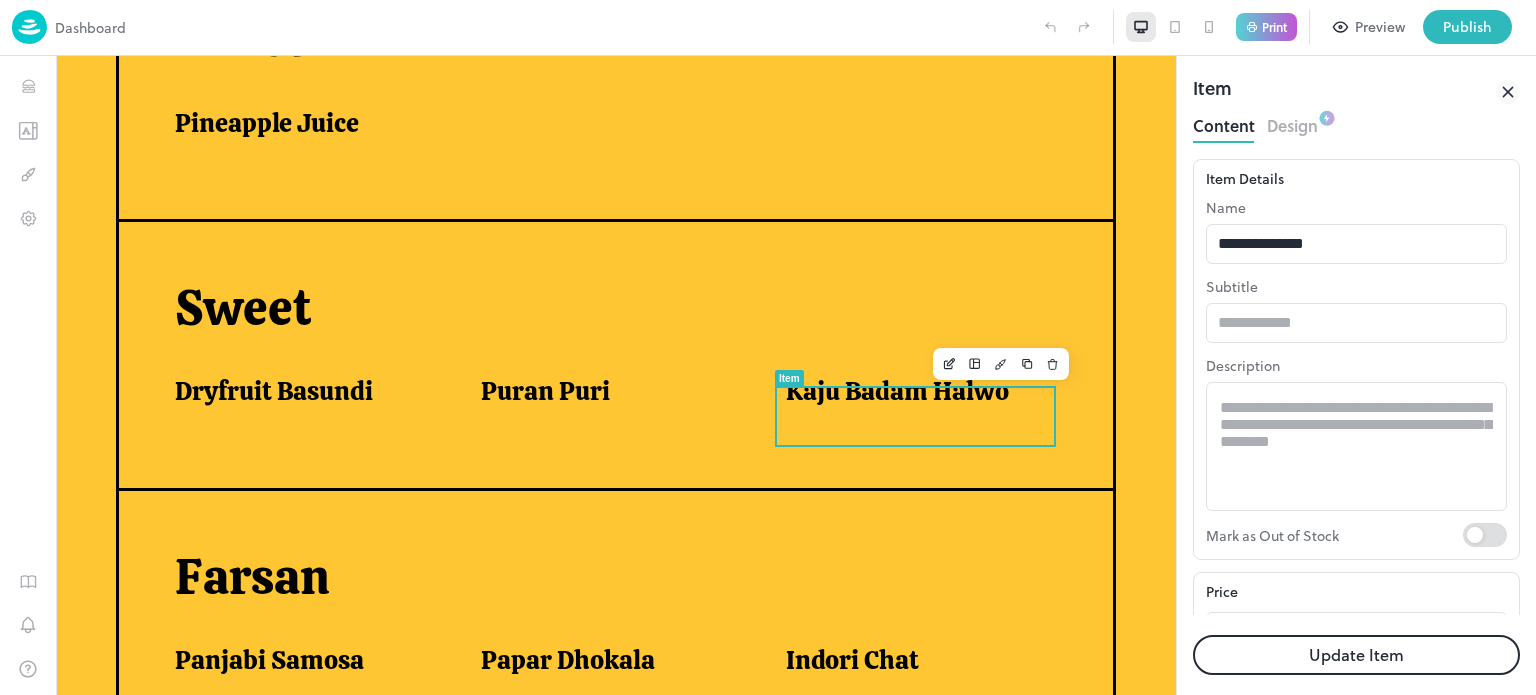 click on "Update Item" at bounding box center (1356, 655) 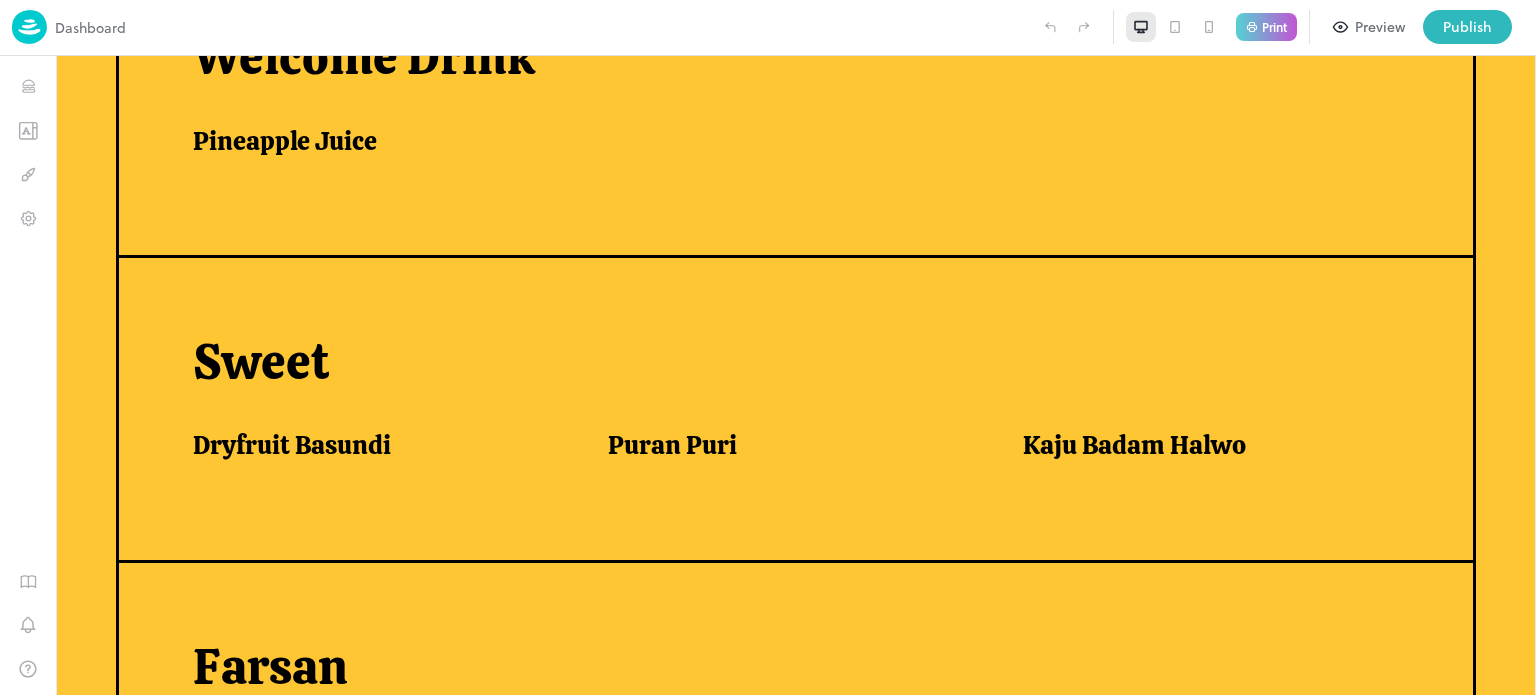 scroll, scrollTop: 616, scrollLeft: 0, axis: vertical 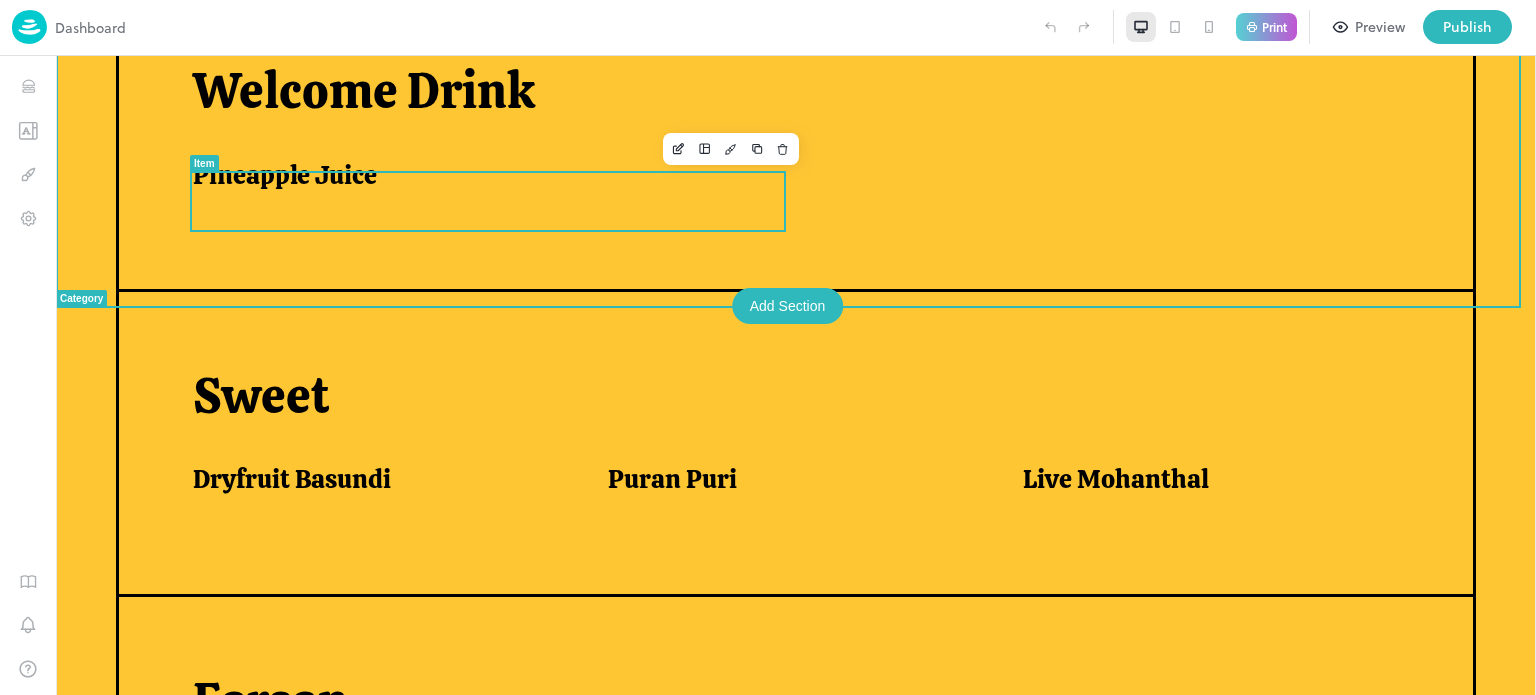 click on "Pineapple Juice" at bounding box center (285, 175) 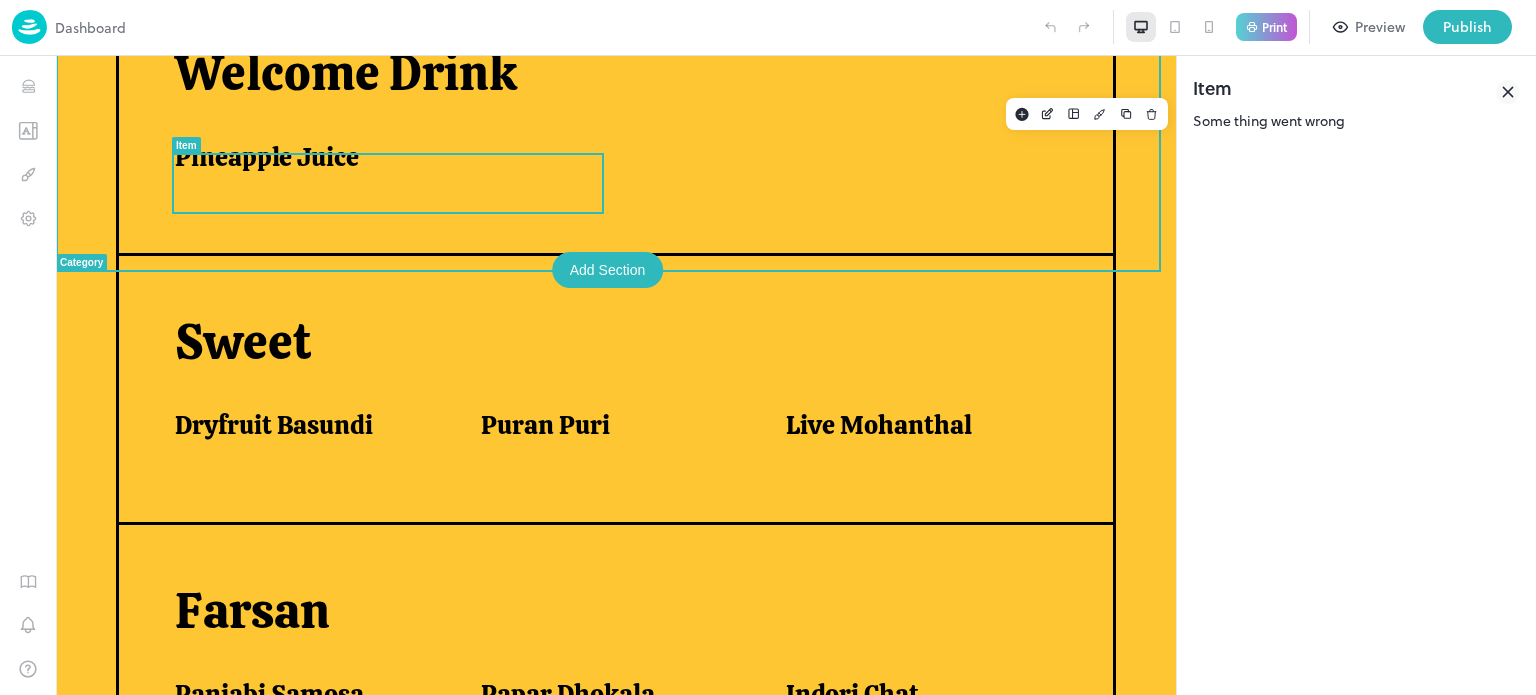 scroll, scrollTop: 650, scrollLeft: 0, axis: vertical 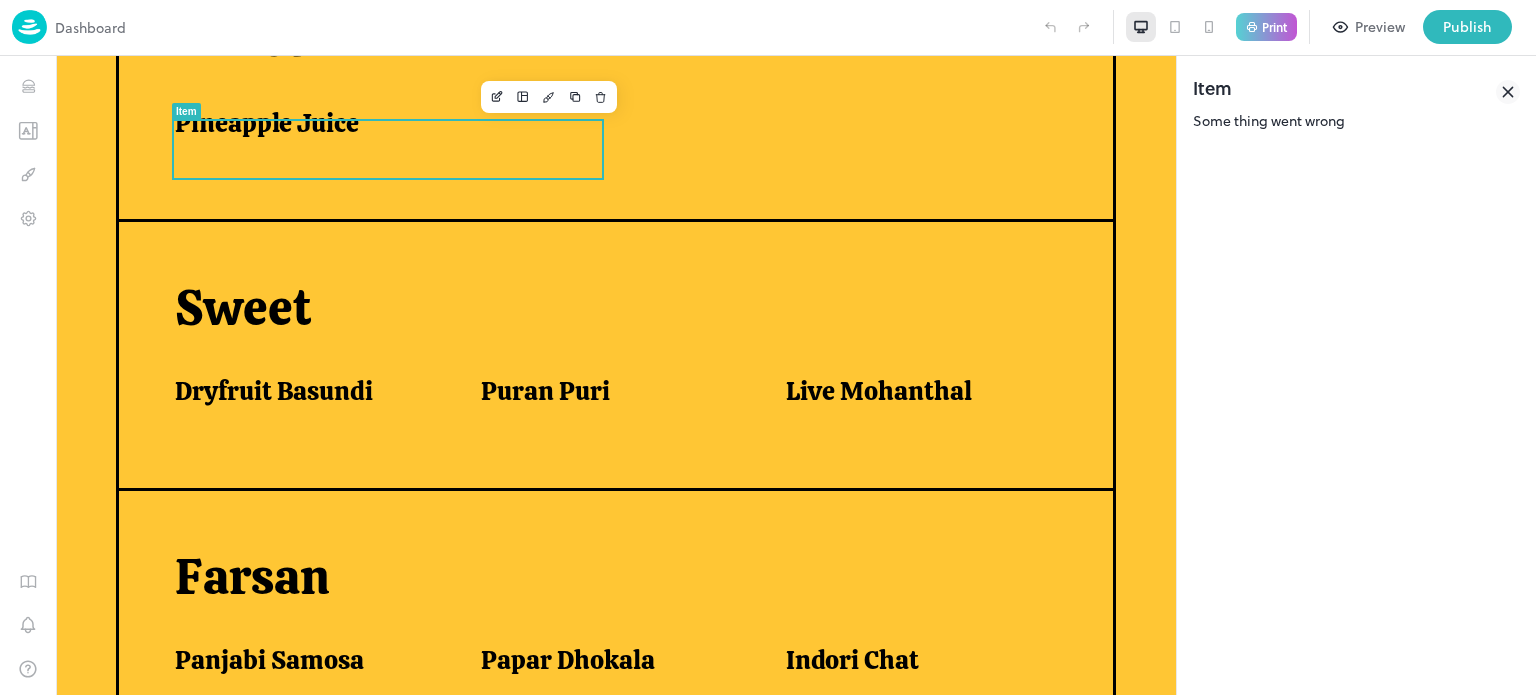 click 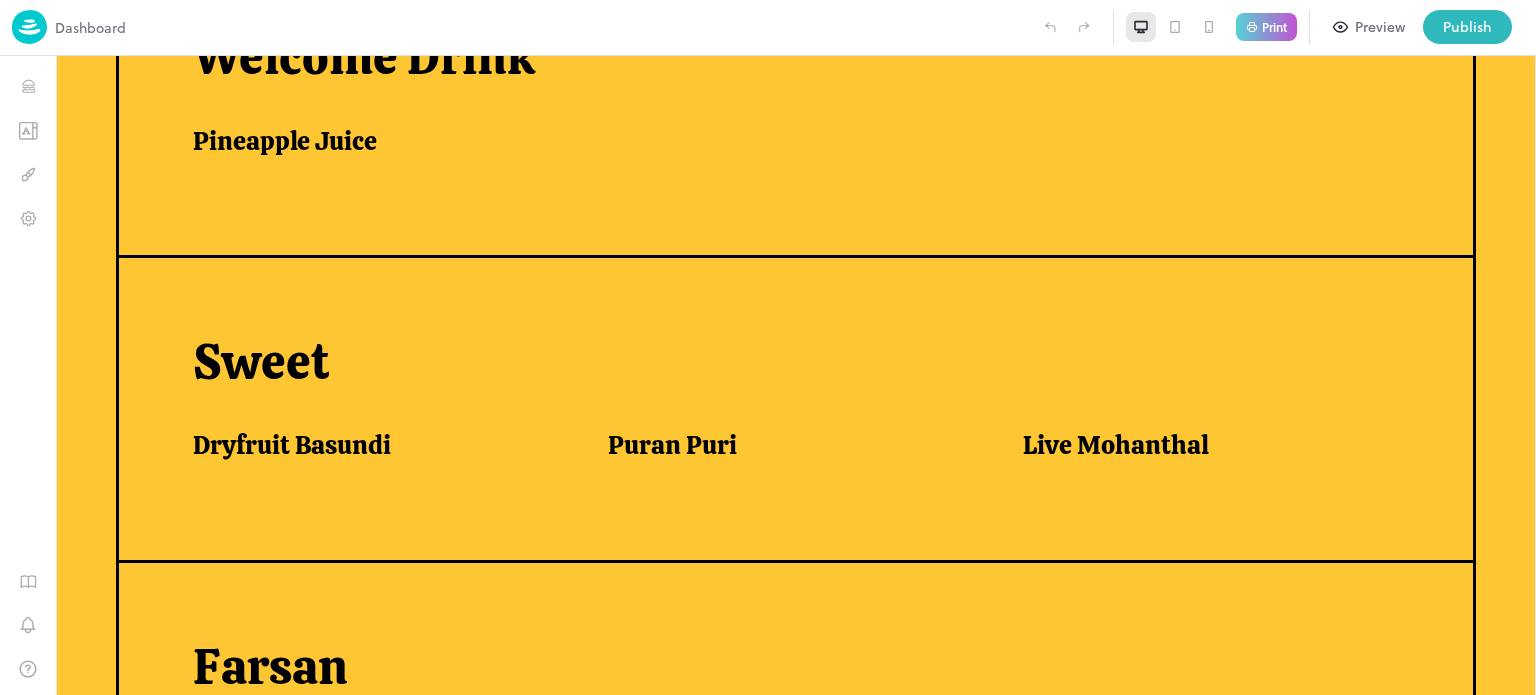 scroll, scrollTop: 616, scrollLeft: 0, axis: vertical 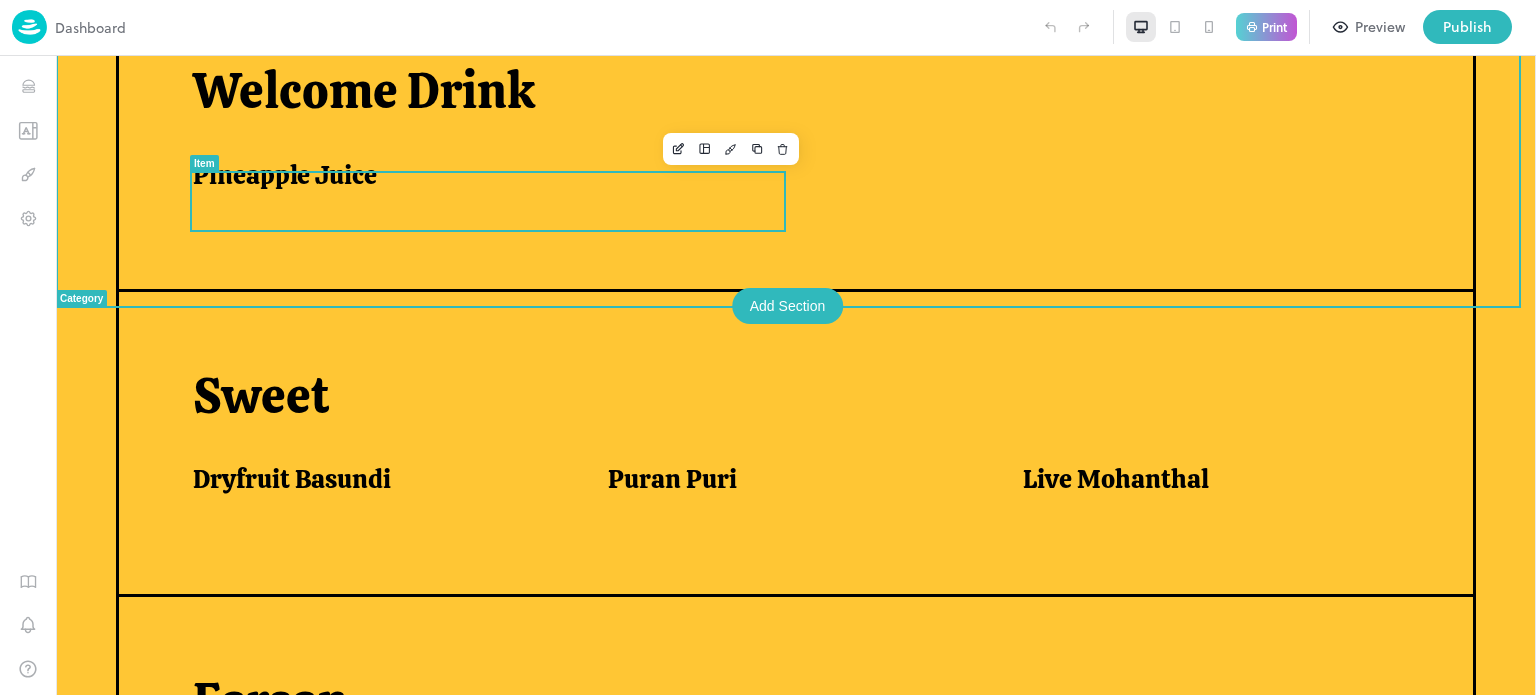click on "Pineapple Juice" at bounding box center [479, 180] 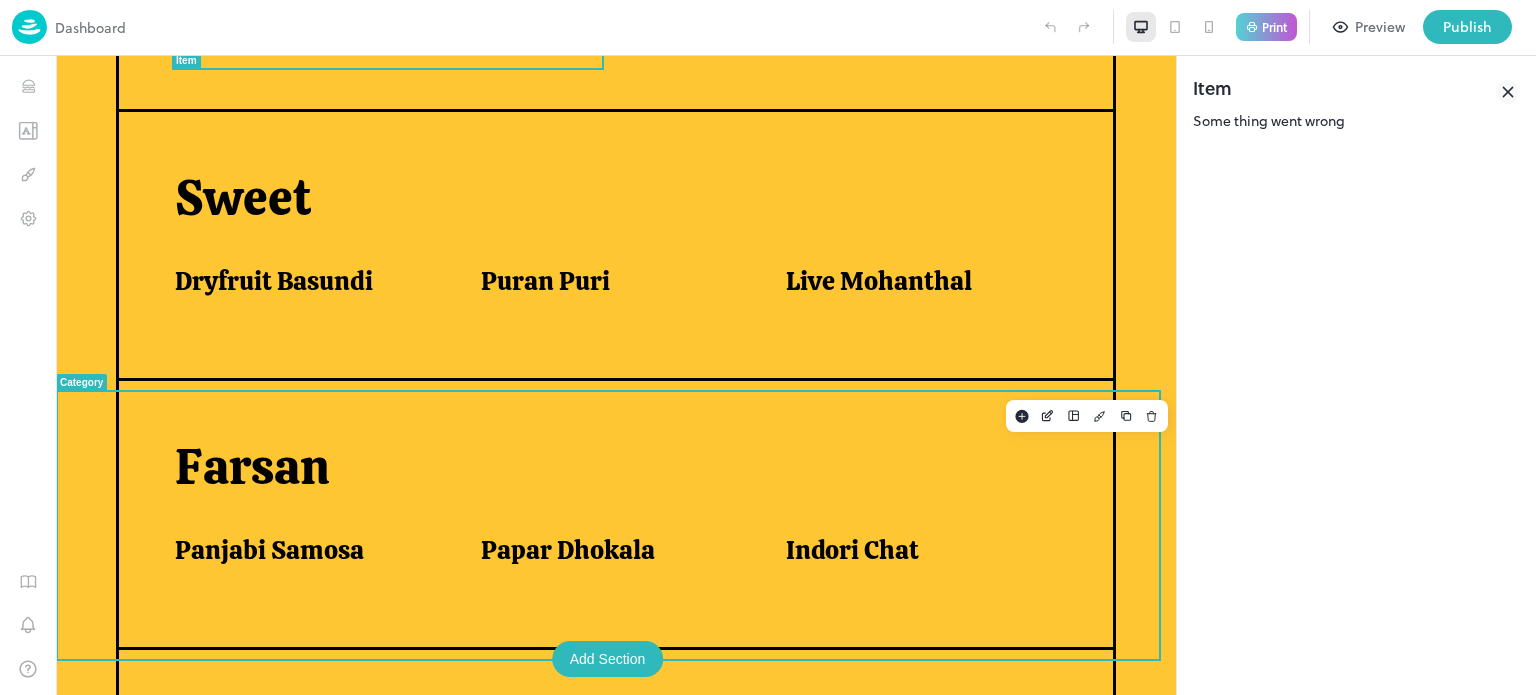 scroll, scrollTop: 1000, scrollLeft: 0, axis: vertical 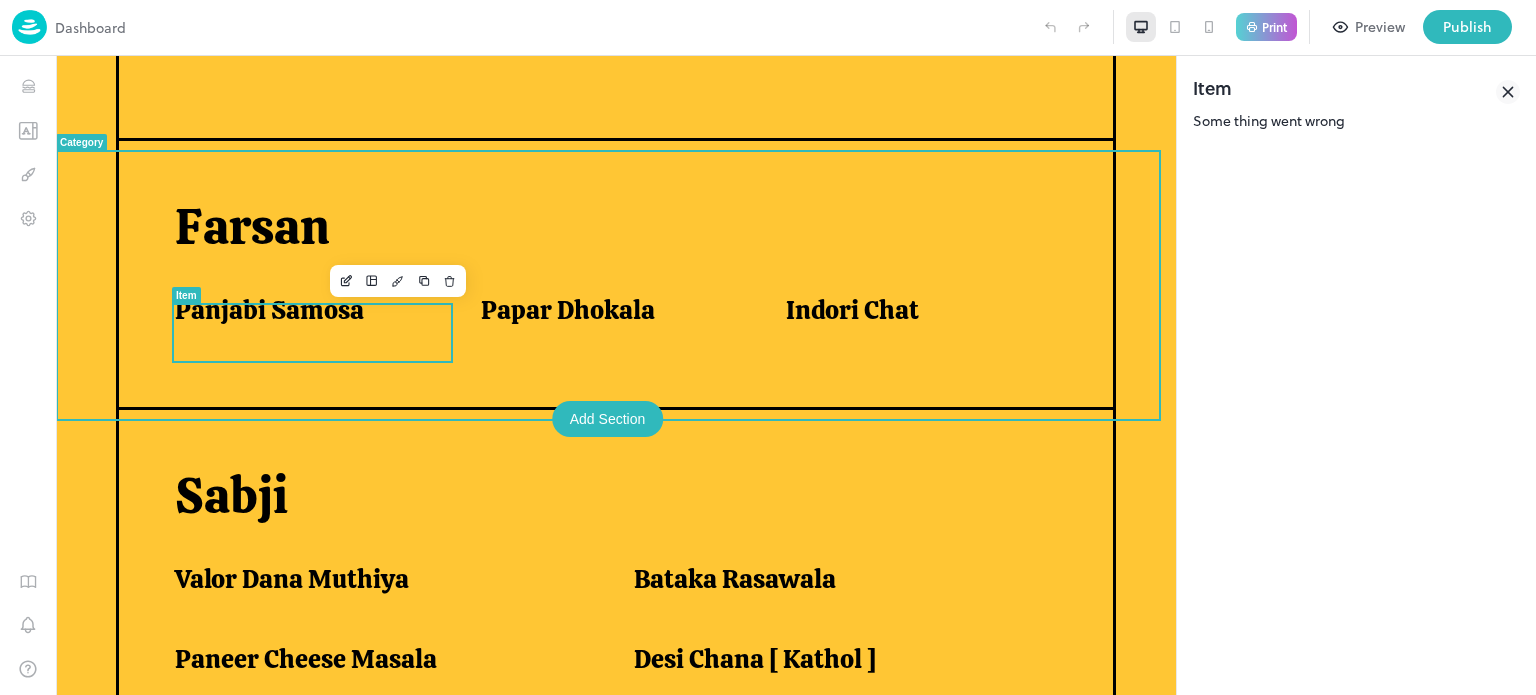 click on "Panjabi Samosa" at bounding box center [316, 322] 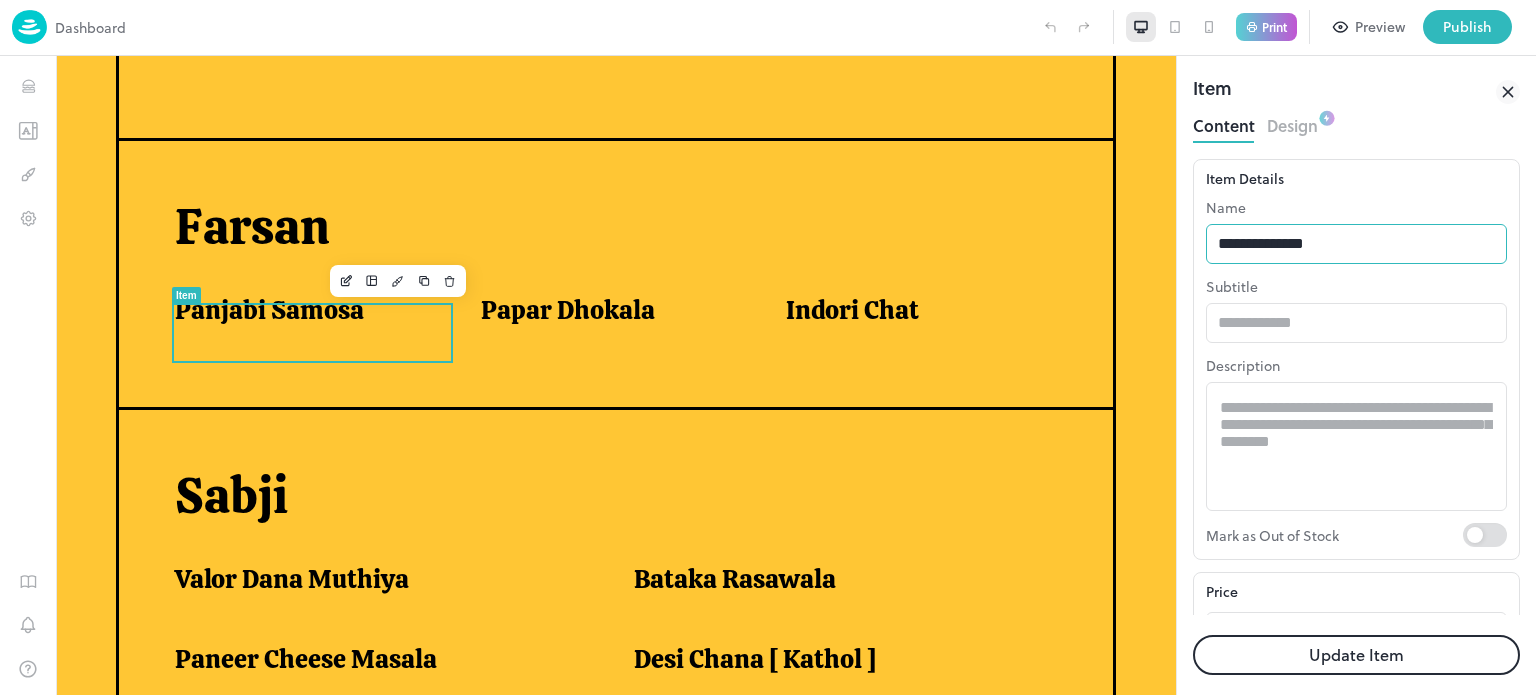 click on "**********" at bounding box center [1356, 244] 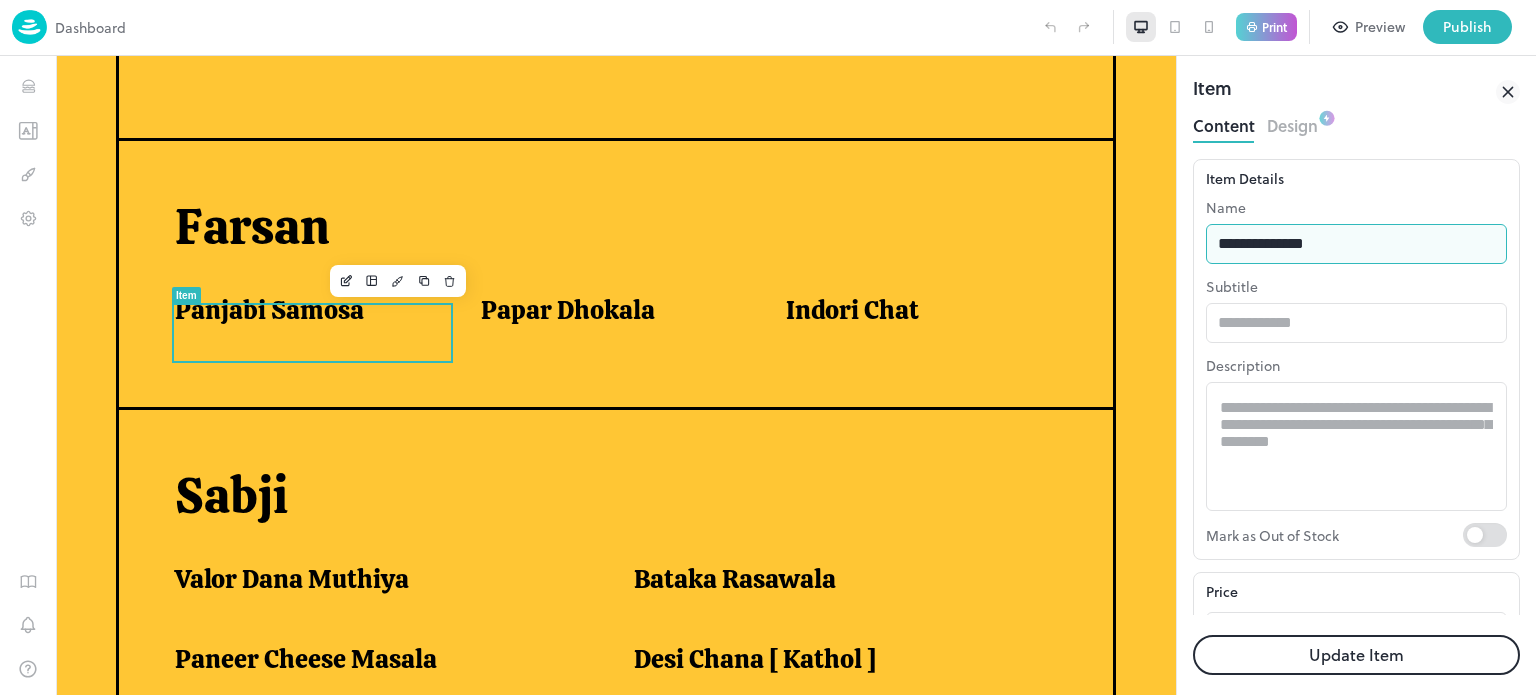 click on "**********" at bounding box center [1356, 244] 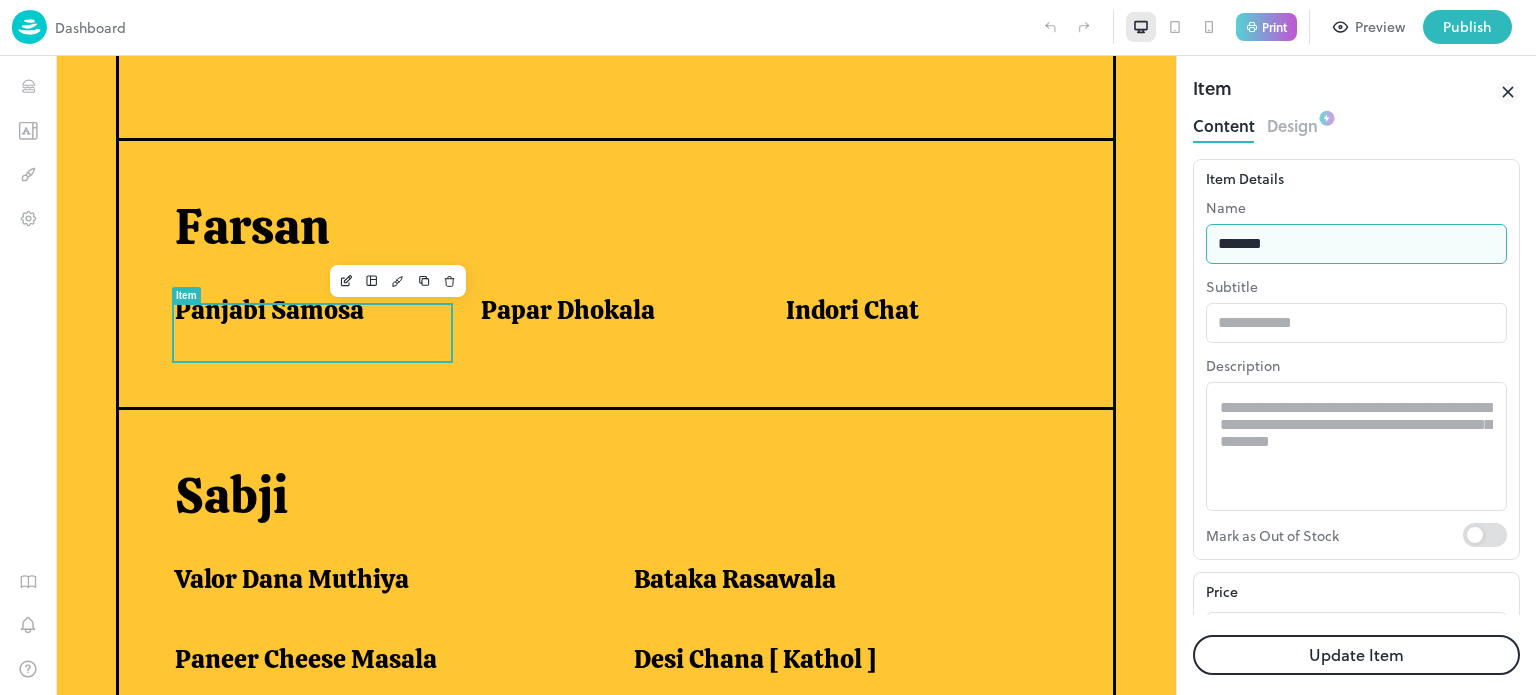 type on "**********" 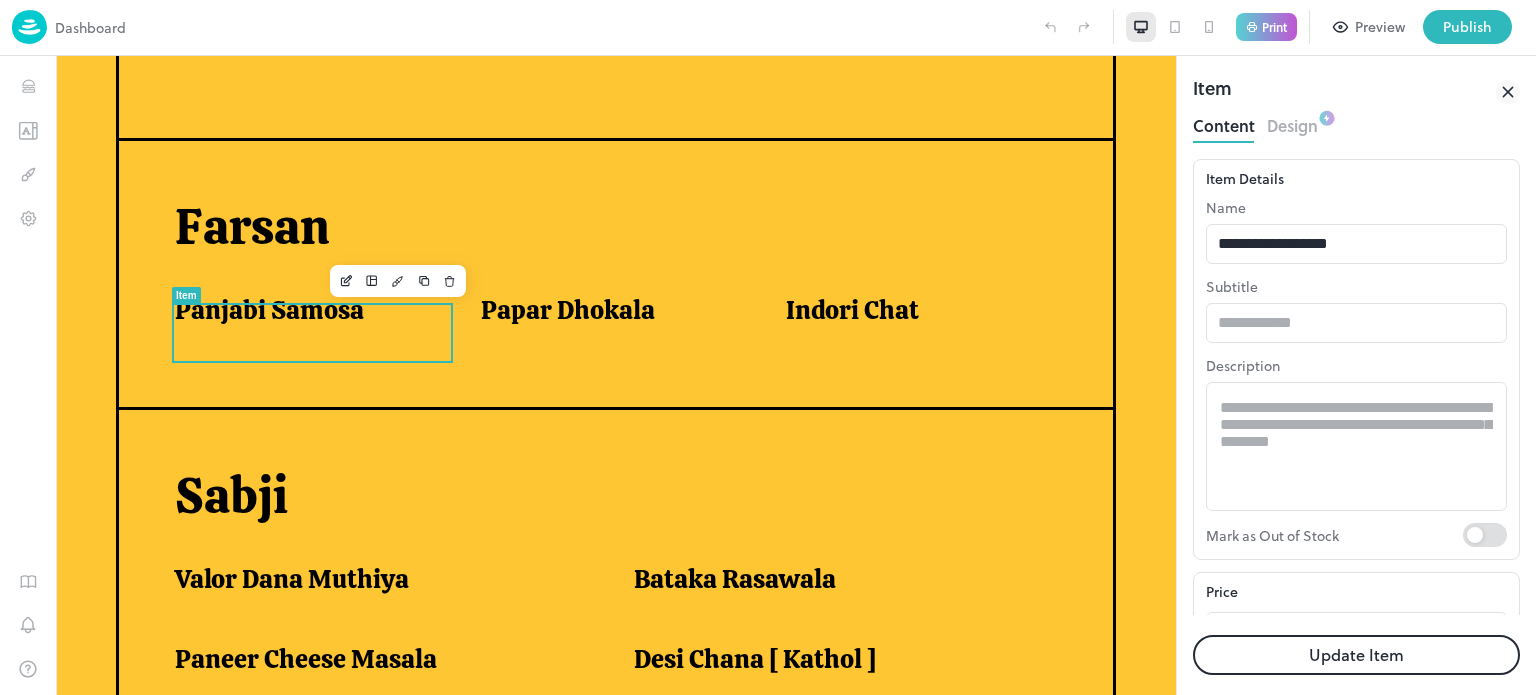 click on "Update Item" at bounding box center (1356, 655) 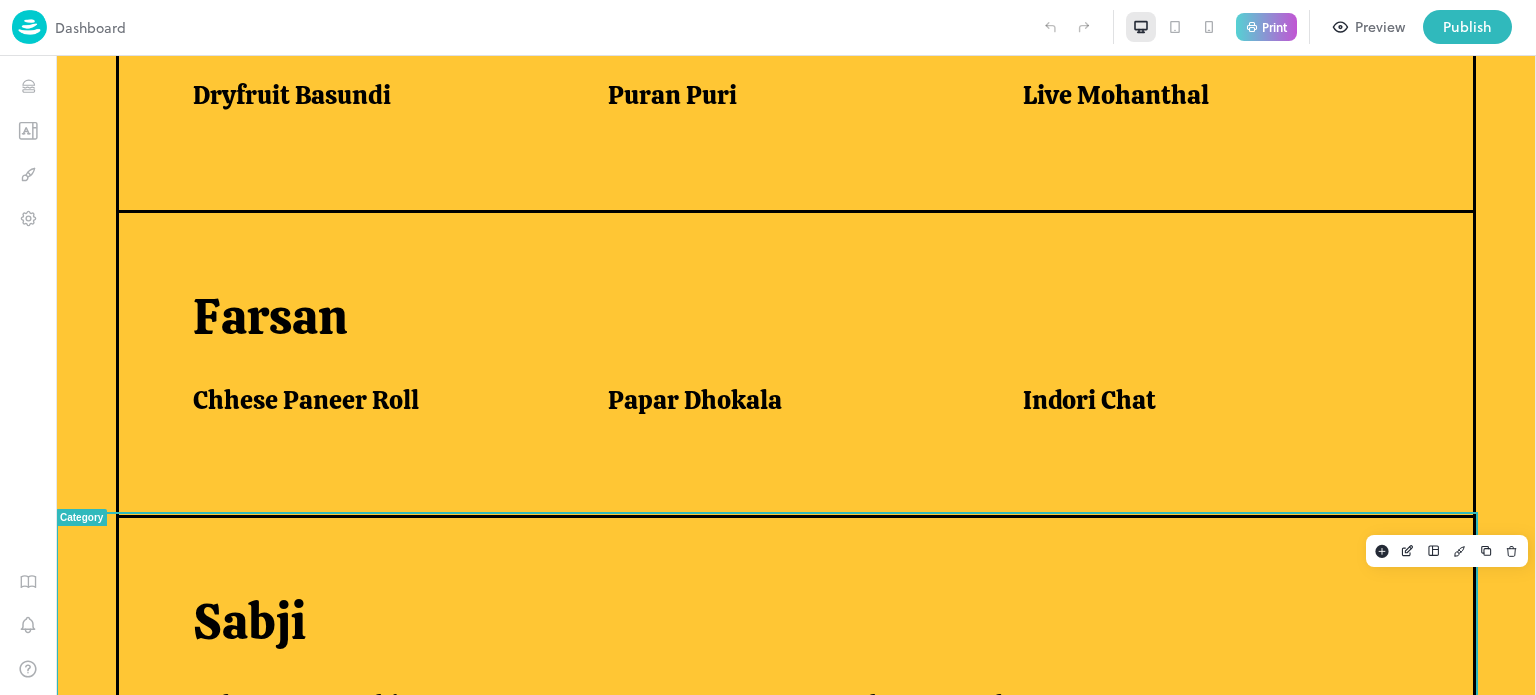 scroll, scrollTop: 1054, scrollLeft: 0, axis: vertical 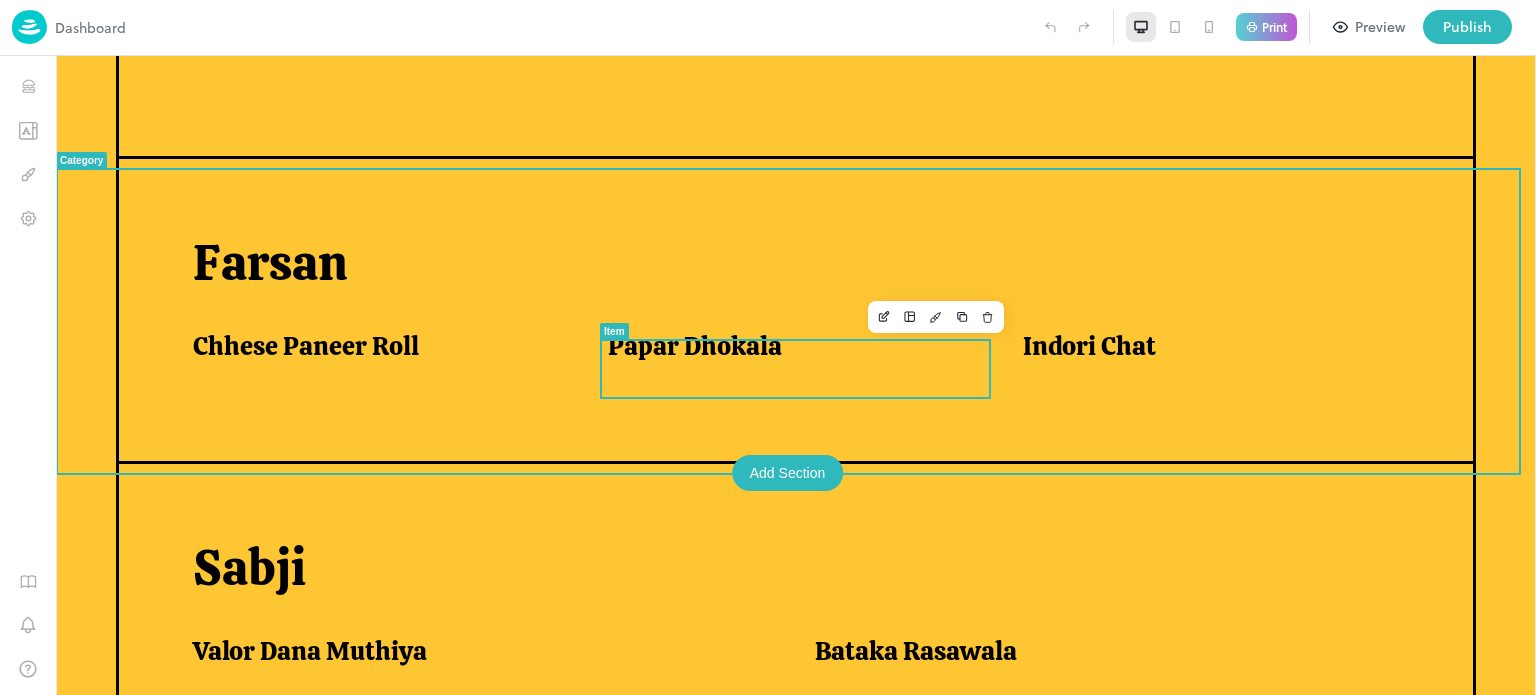 click on "Papar Dhokala" at bounding box center [695, 346] 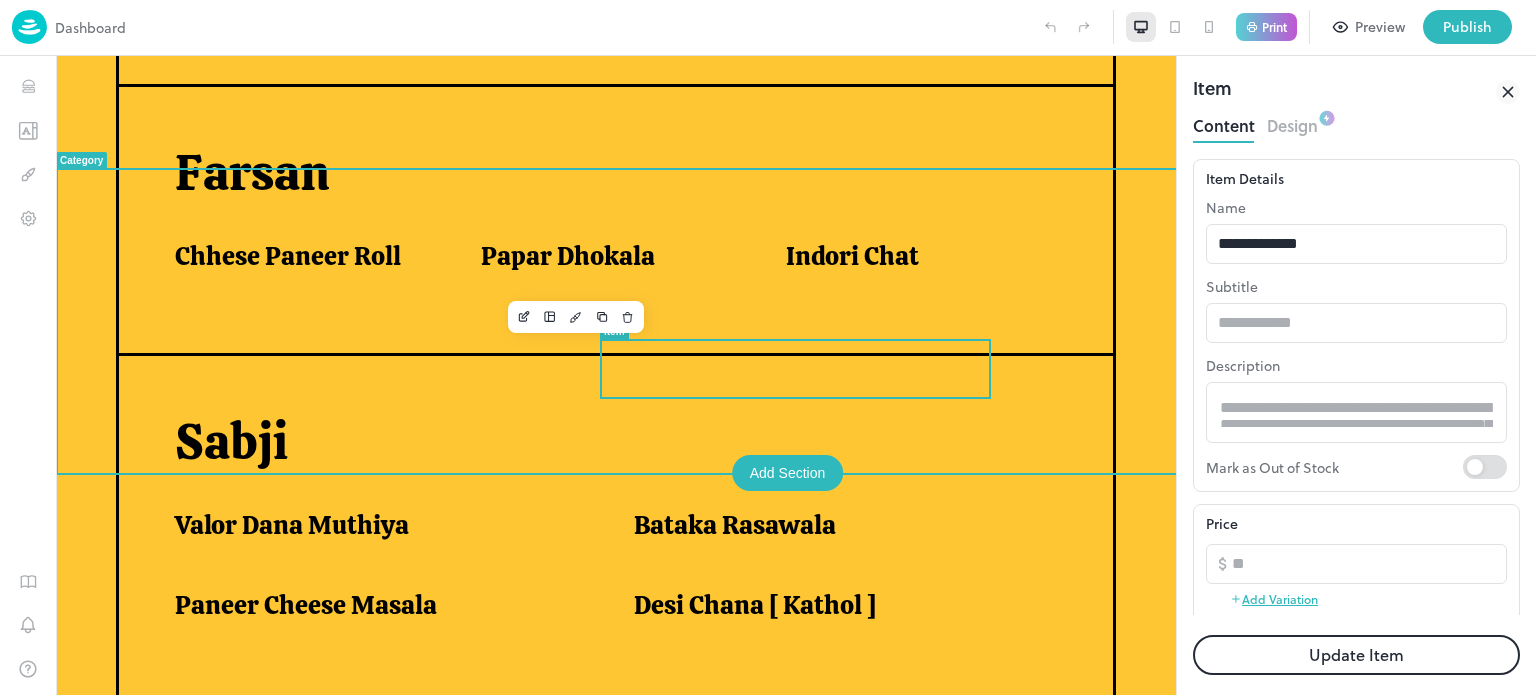 scroll, scrollTop: 1000, scrollLeft: 0, axis: vertical 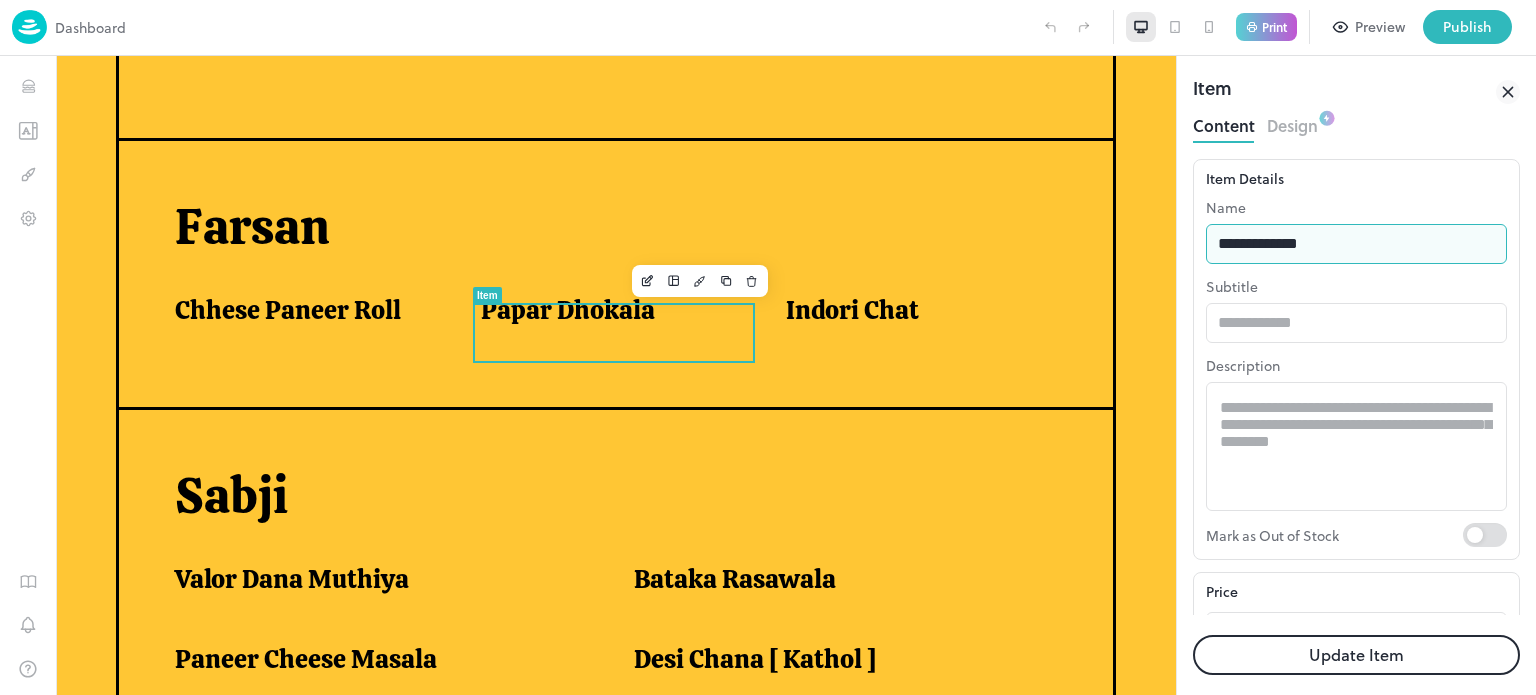 click on "**********" at bounding box center [1356, 244] 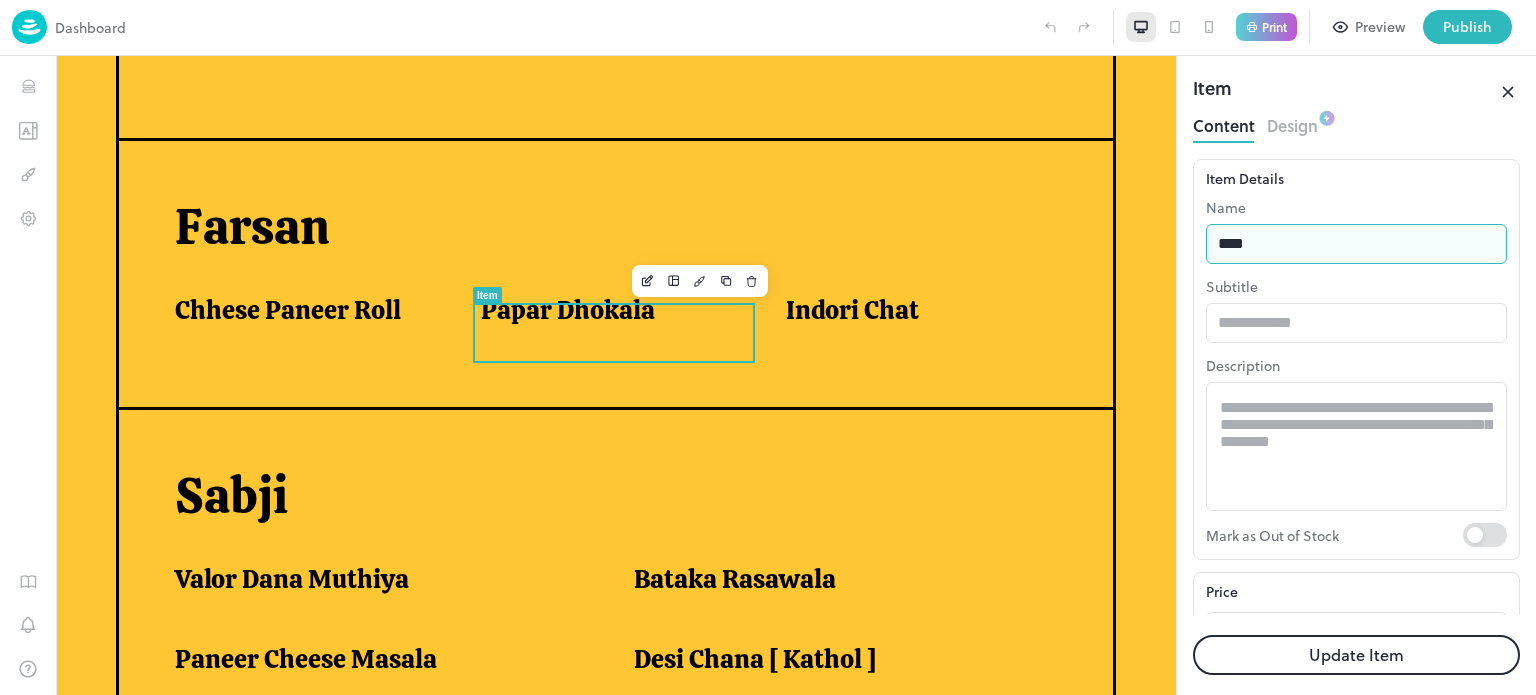 type on "**********" 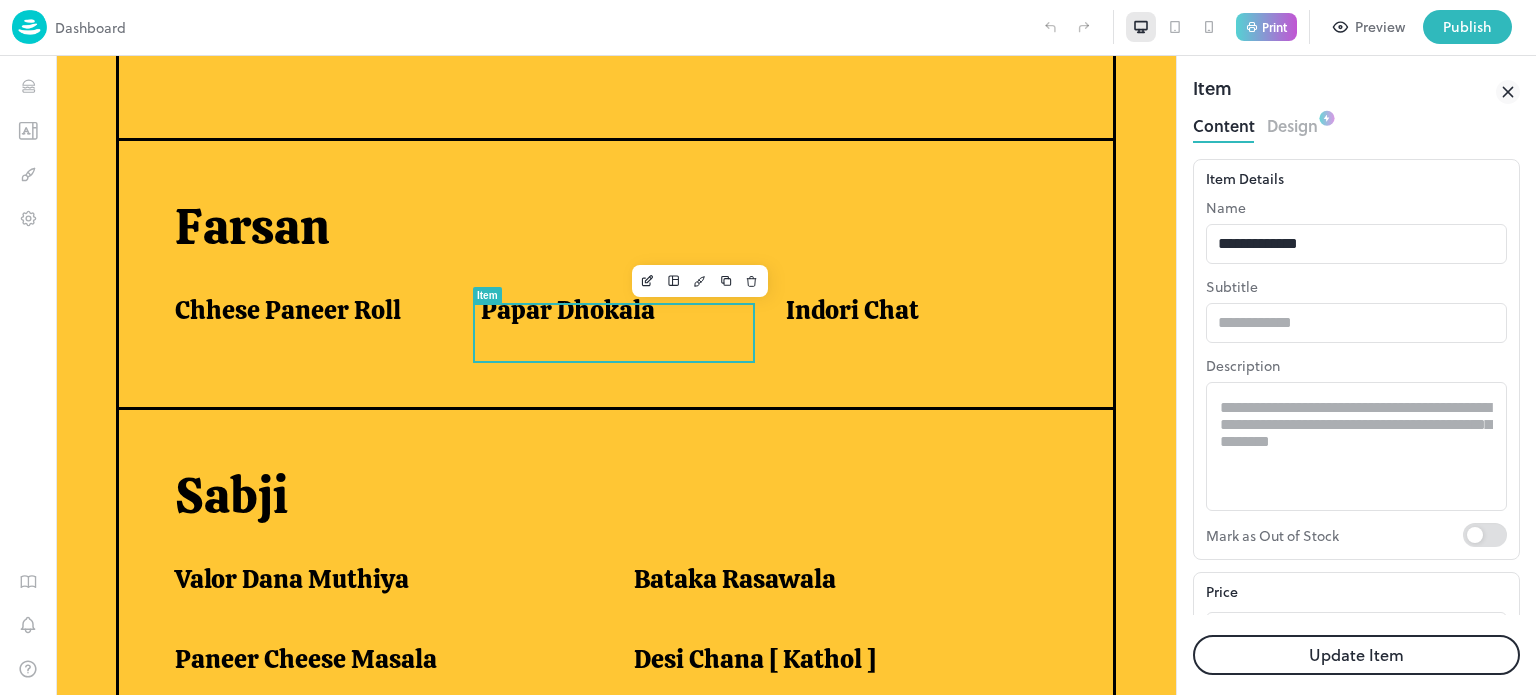 click on "Update Item" at bounding box center [1356, 655] 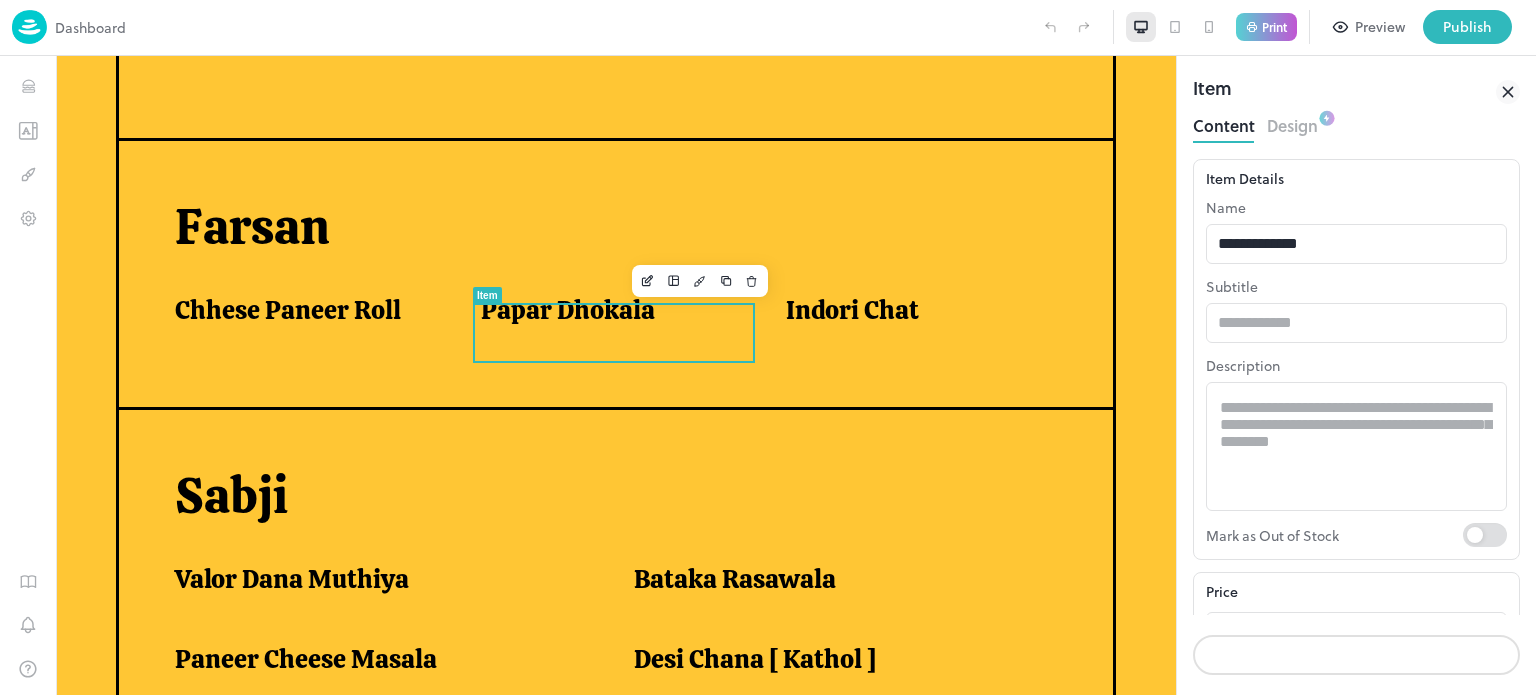 scroll, scrollTop: 1054, scrollLeft: 0, axis: vertical 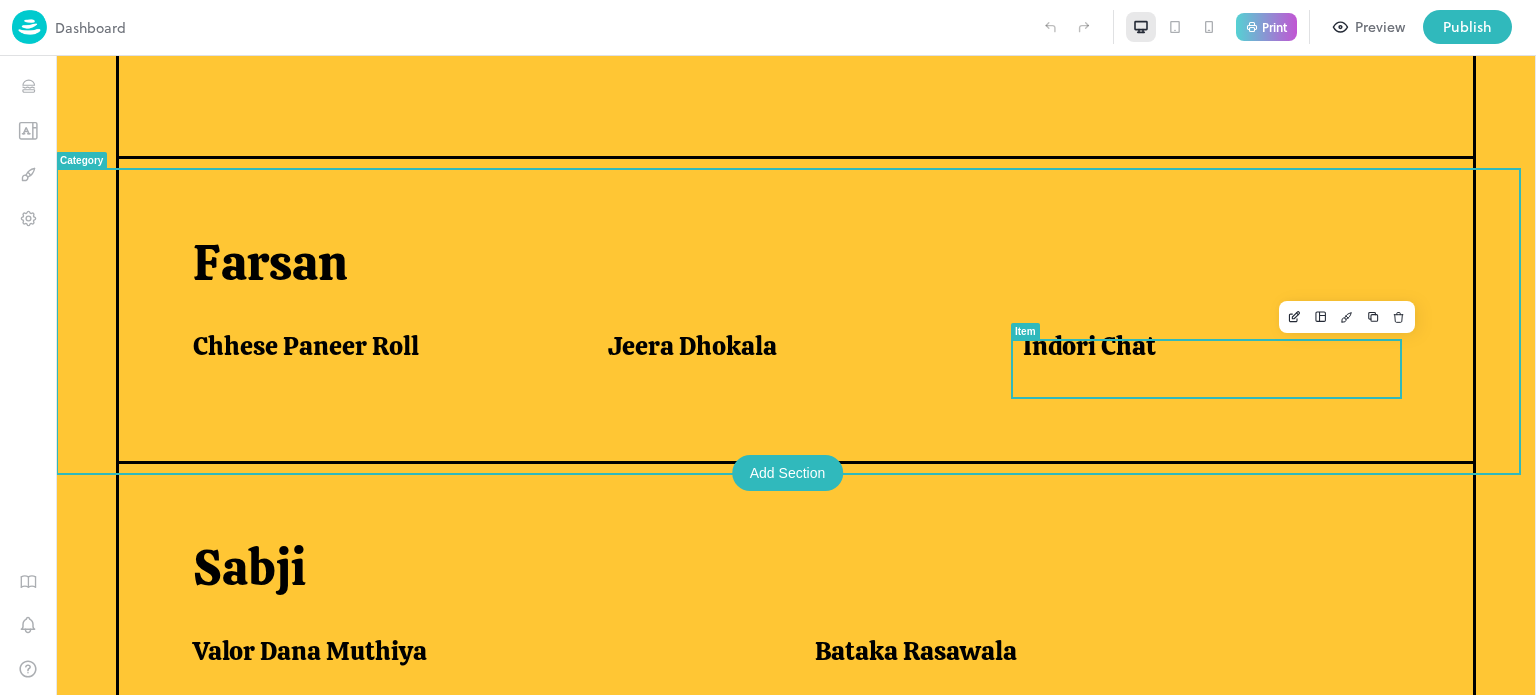 click on "Indori Chat" at bounding box center [1206, 351] 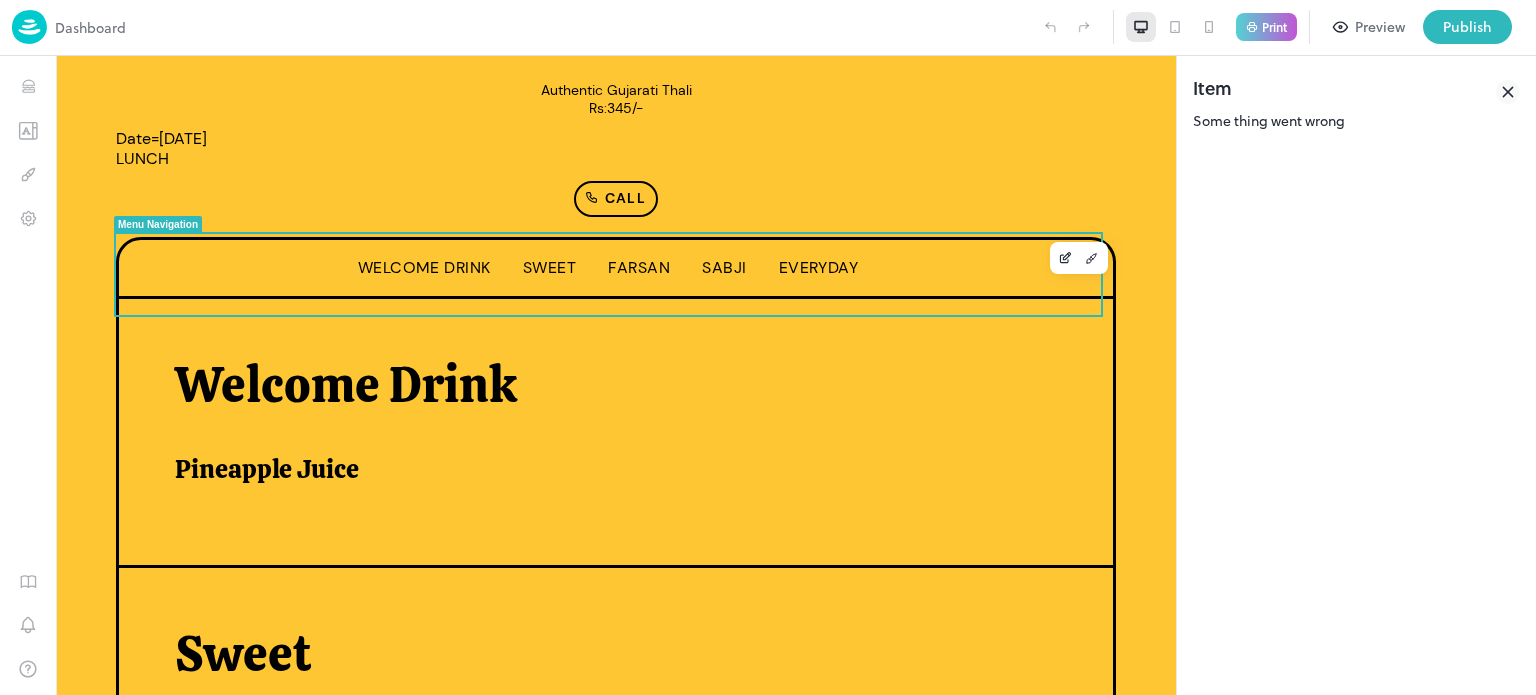 scroll, scrollTop: 292, scrollLeft: 0, axis: vertical 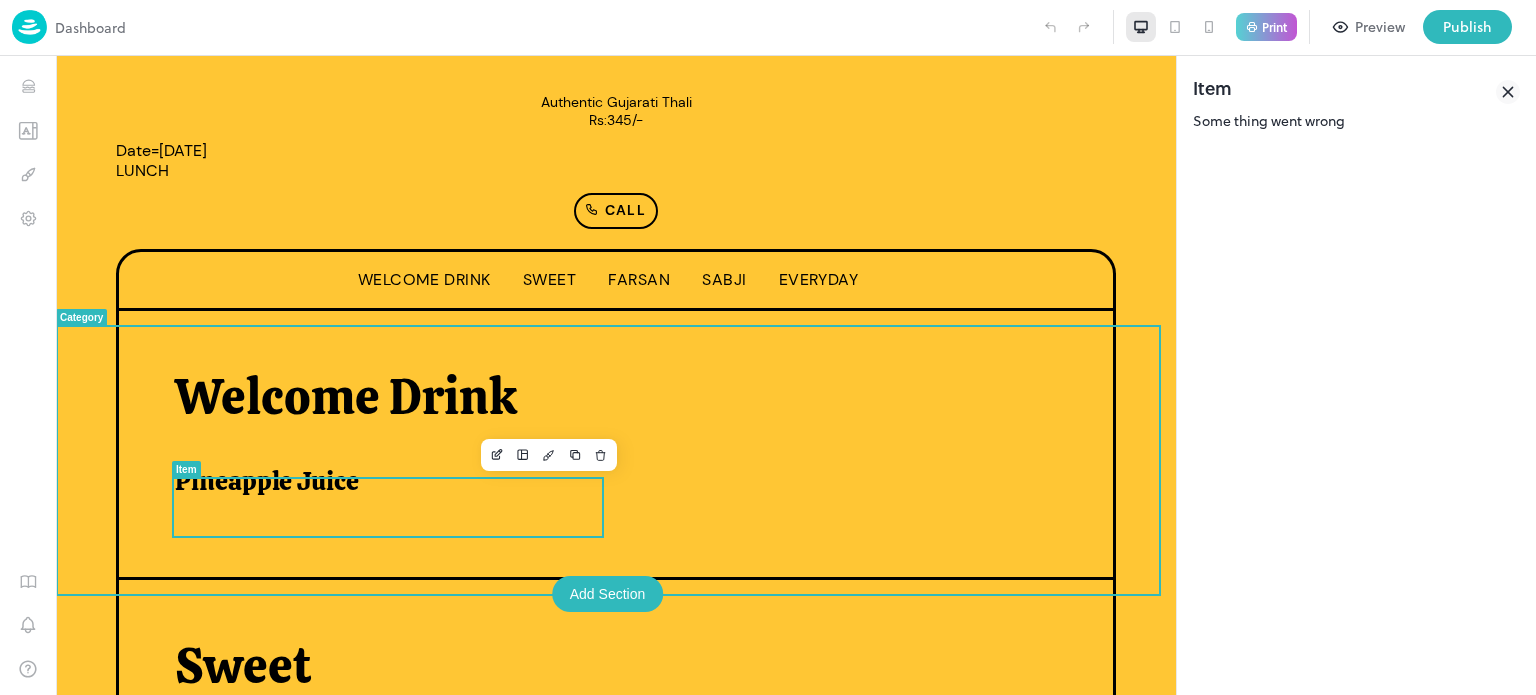 click on "Pineapple Juice" at bounding box center (267, 481) 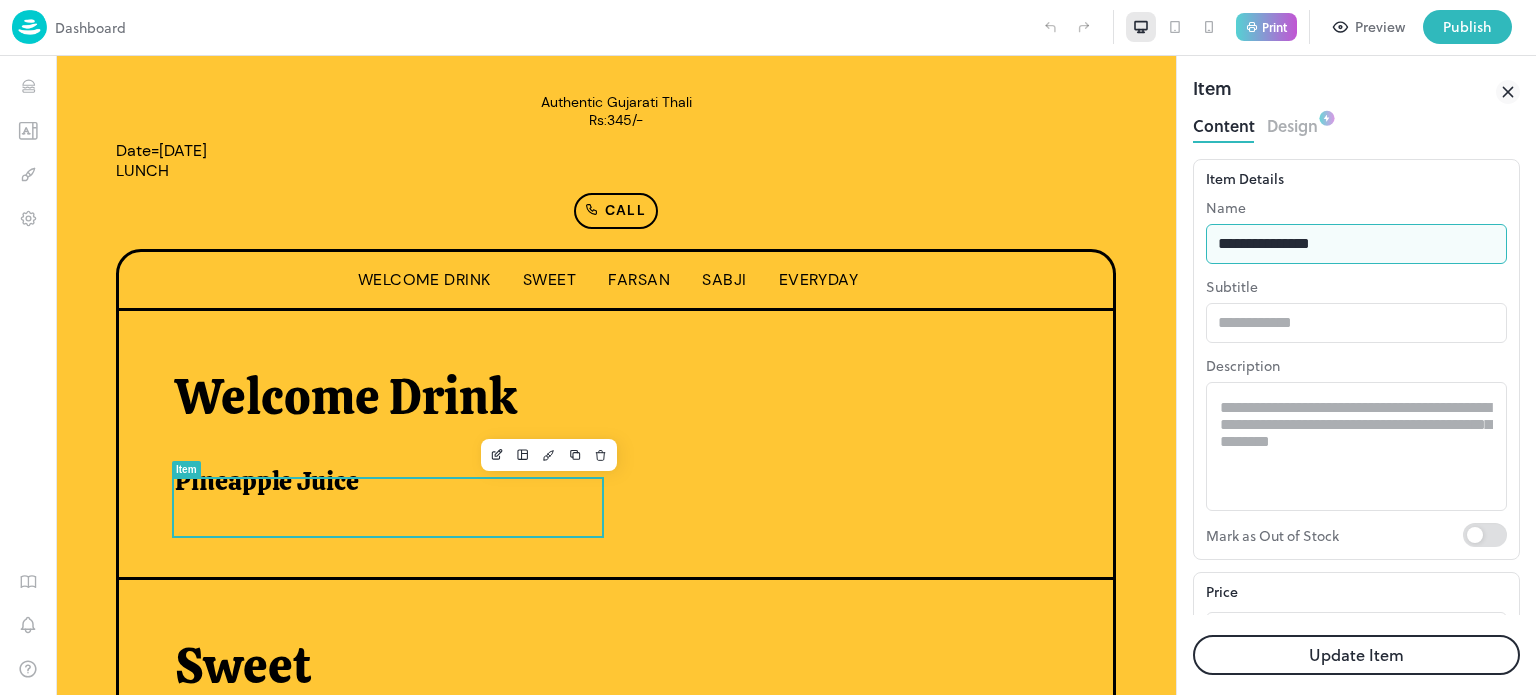 click on "**********" at bounding box center (1356, 244) 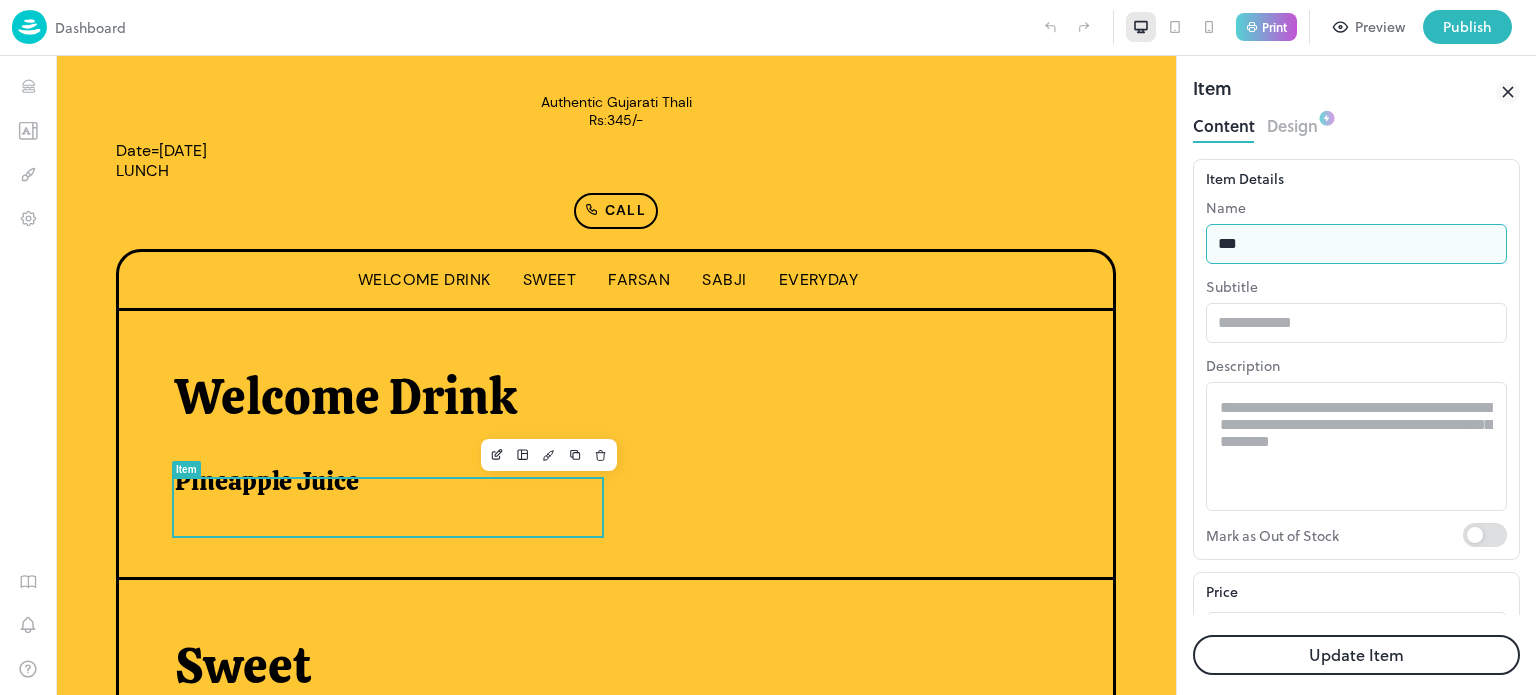 type on "**********" 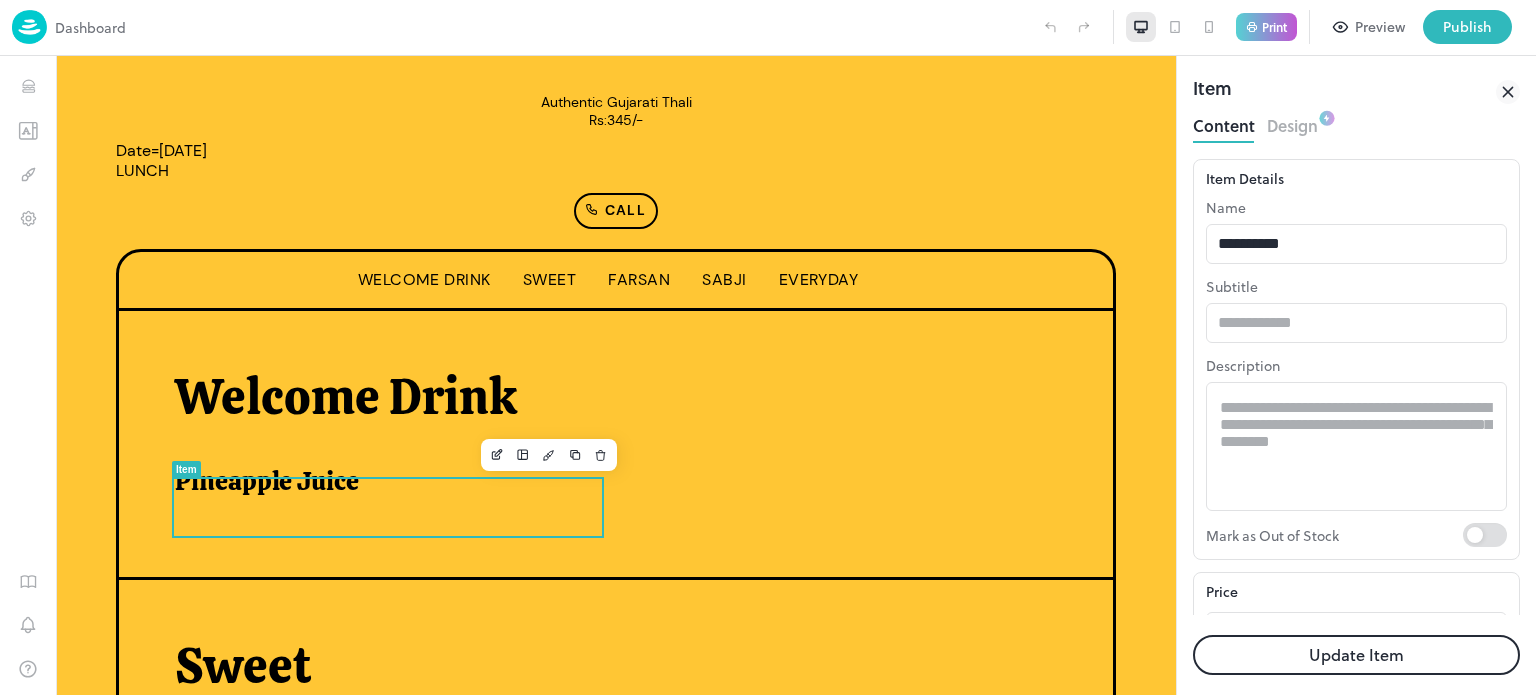 click on "Update Item" at bounding box center [1356, 655] 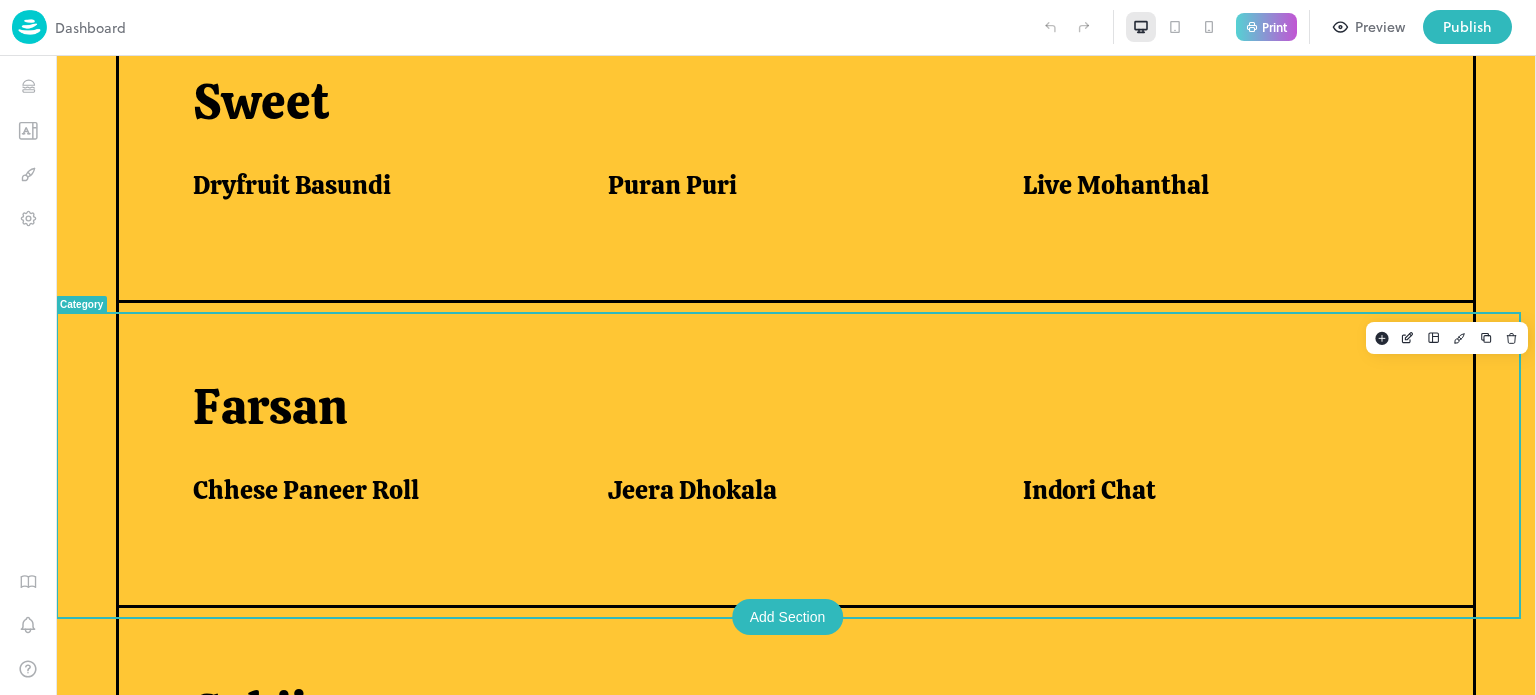 scroll, scrollTop: 908, scrollLeft: 0, axis: vertical 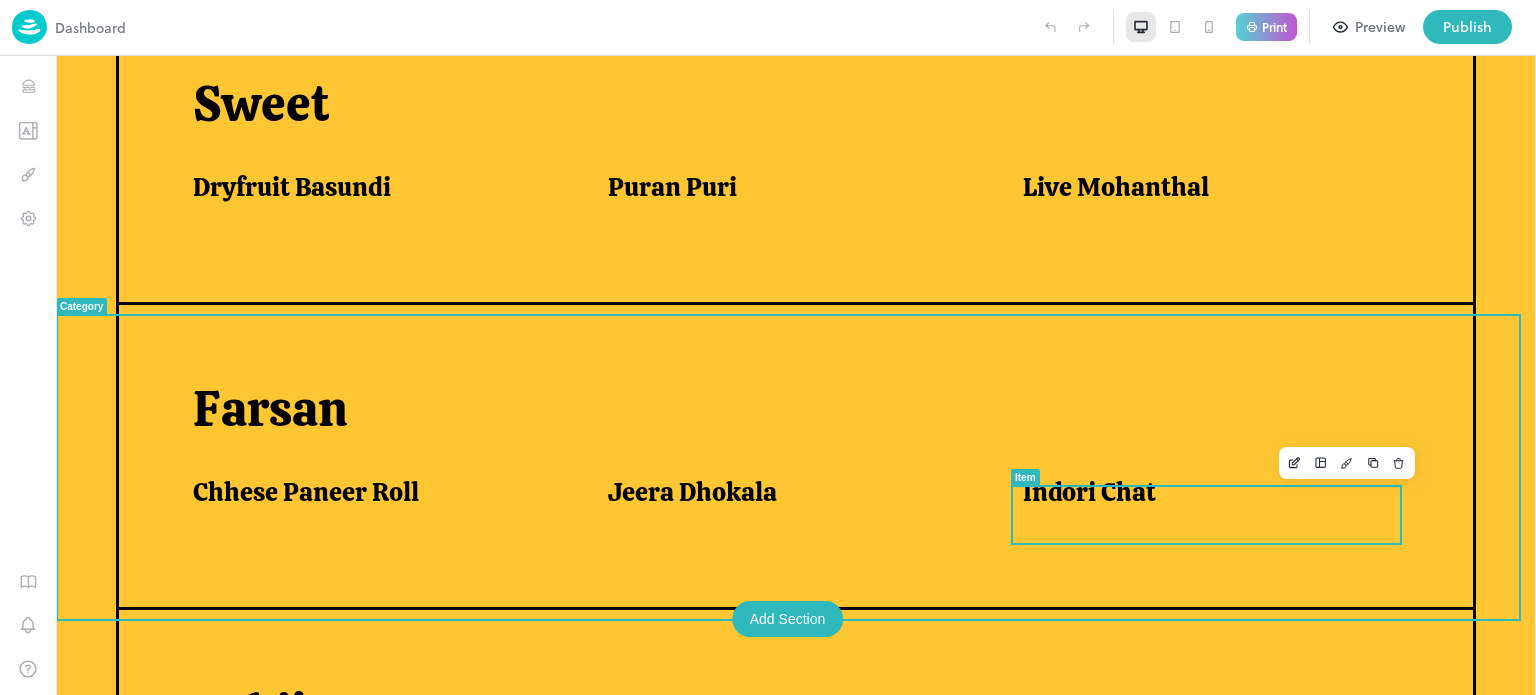 click on "Indori Chat" at bounding box center [1218, 504] 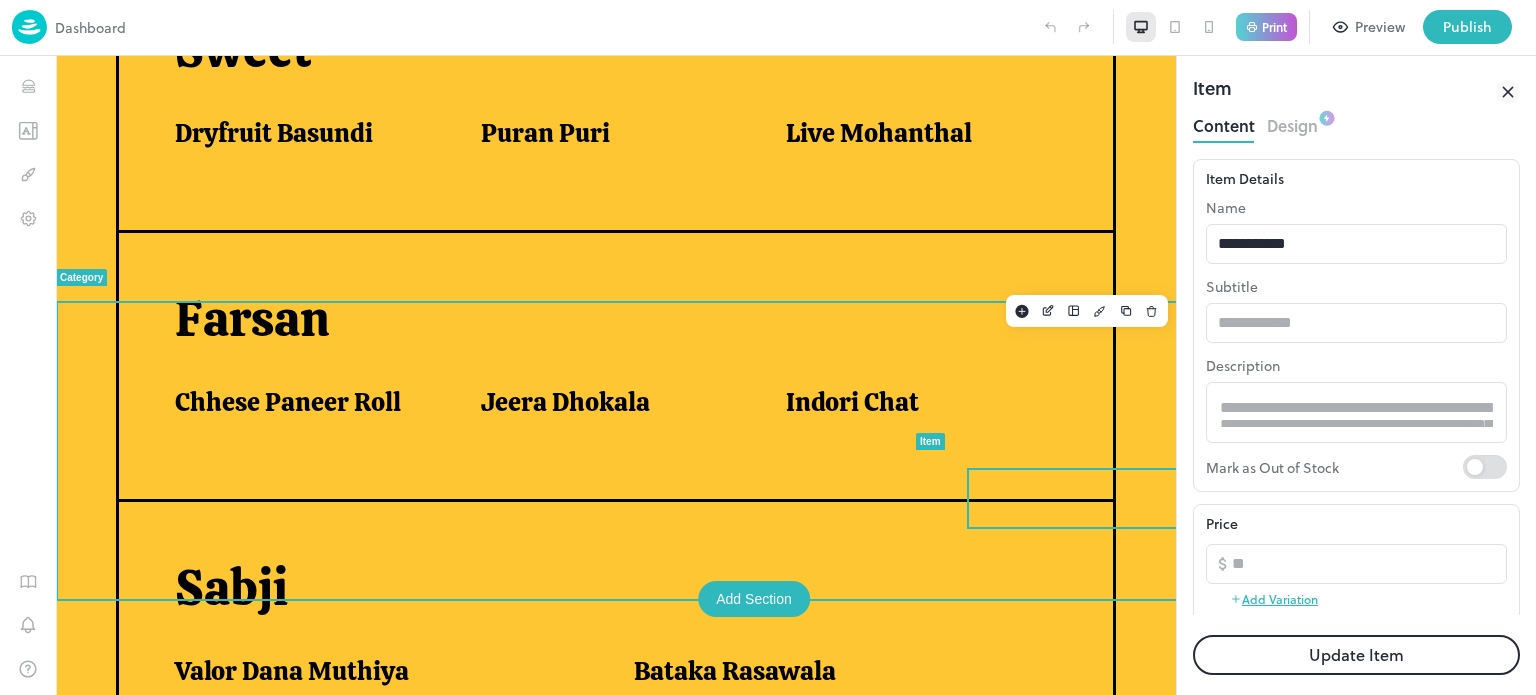 scroll, scrollTop: 854, scrollLeft: 0, axis: vertical 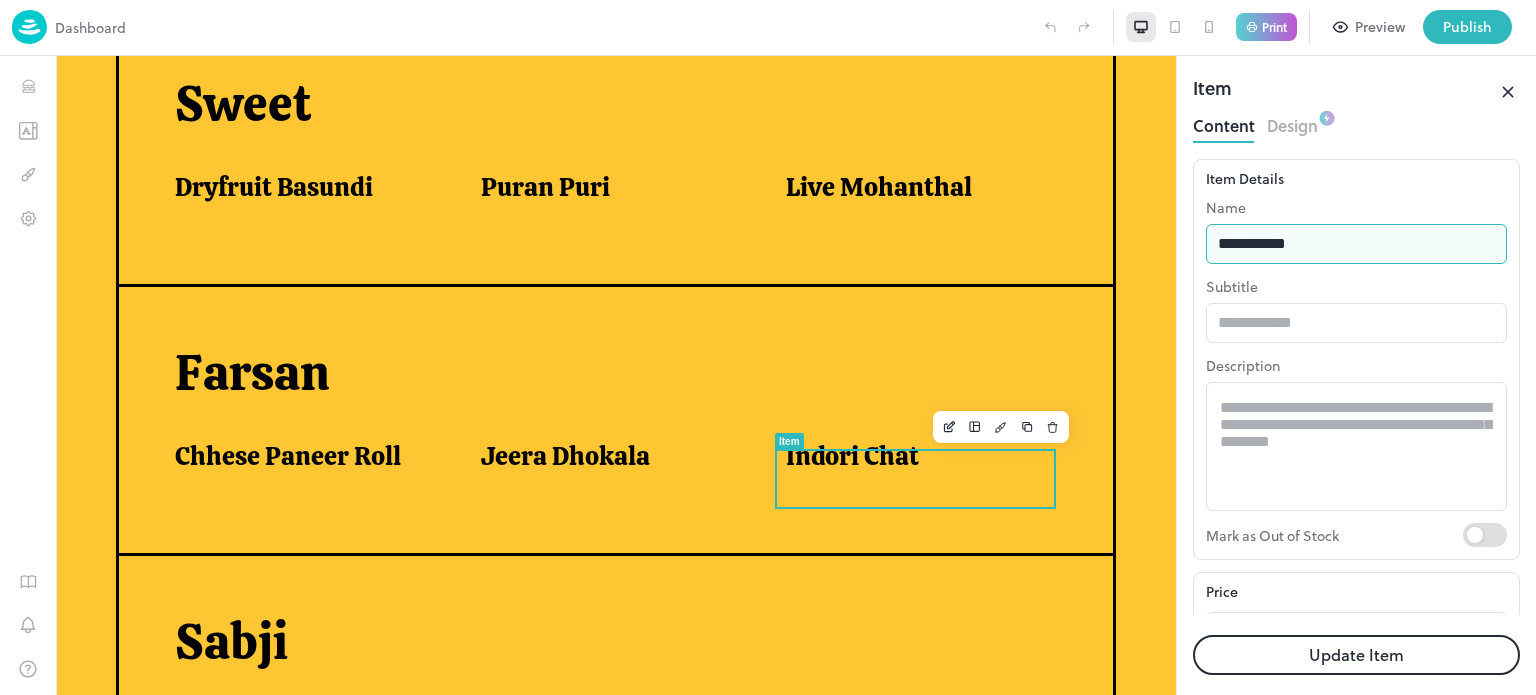 click on "**********" at bounding box center [1356, 244] 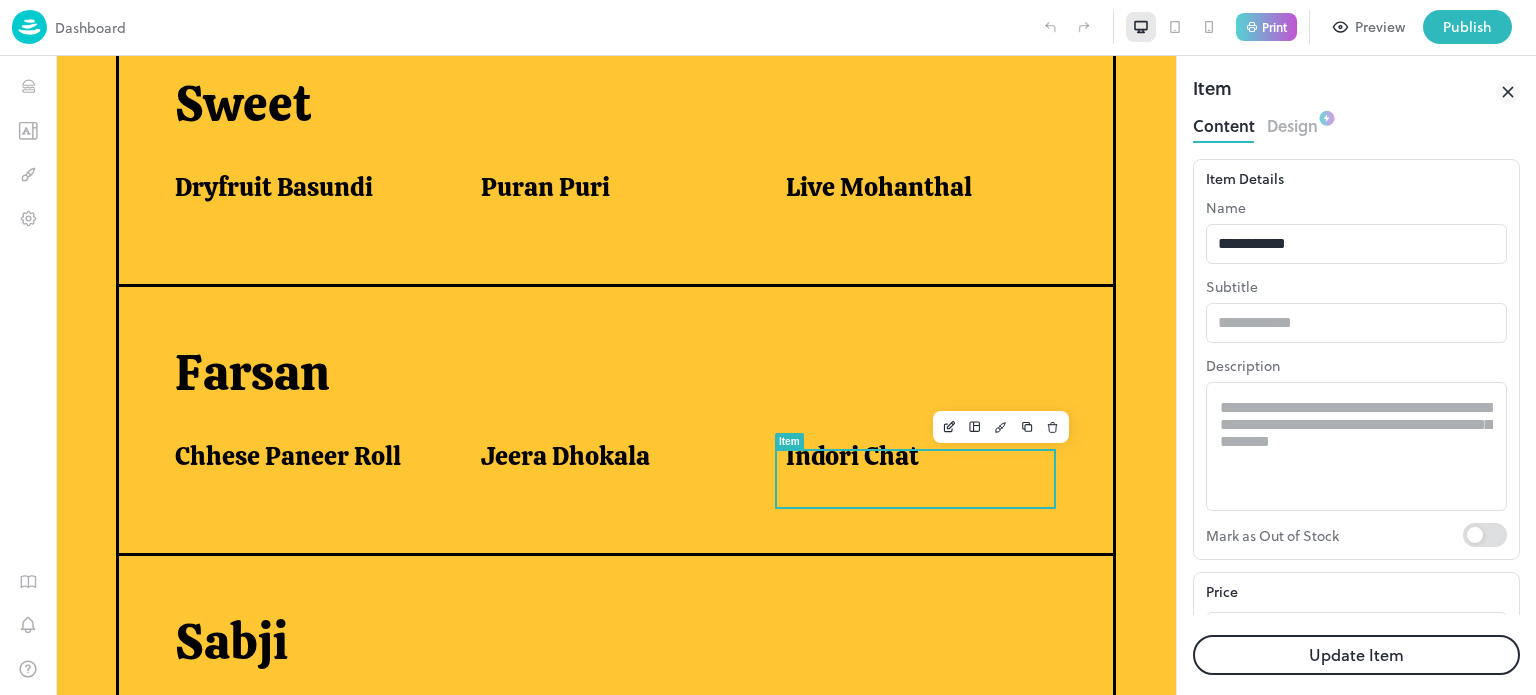 click on "**********" at bounding box center [1356, 372] 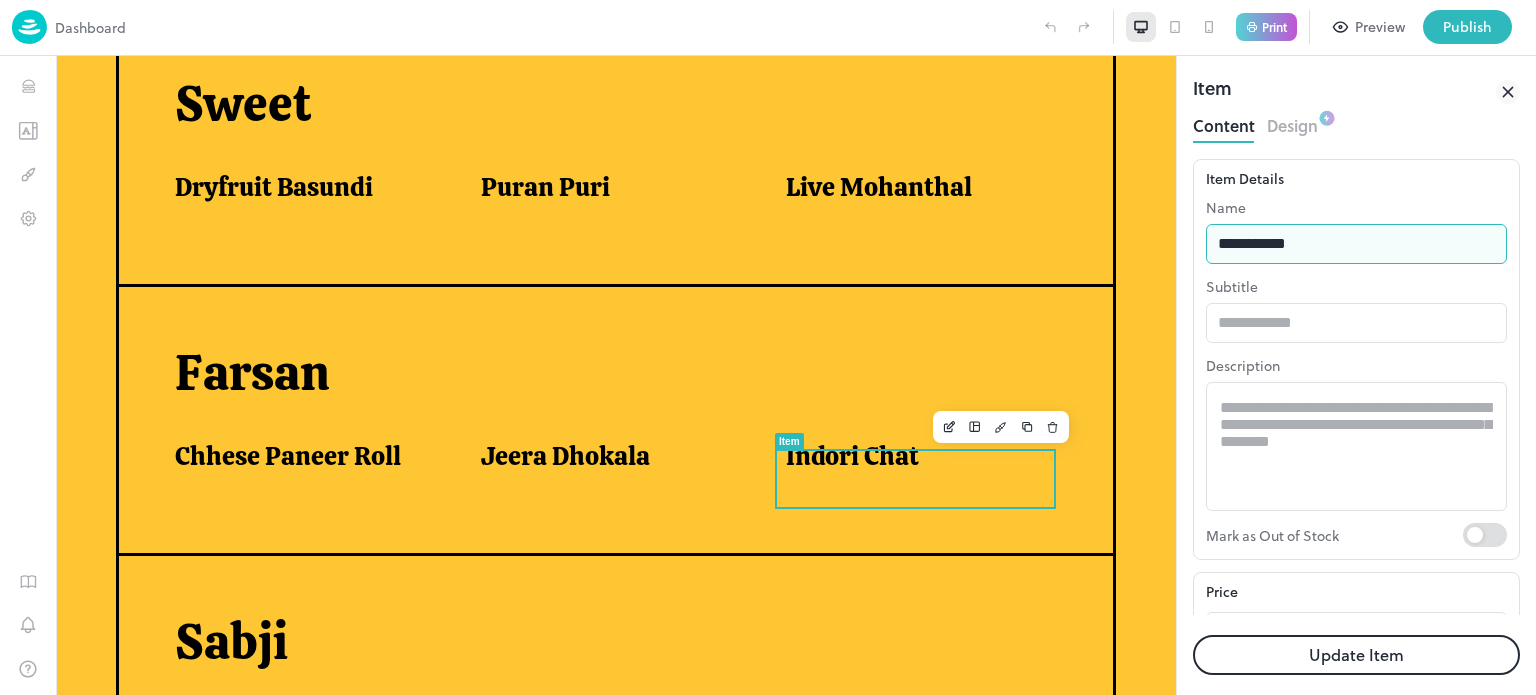 click on "**********" at bounding box center [1356, 244] 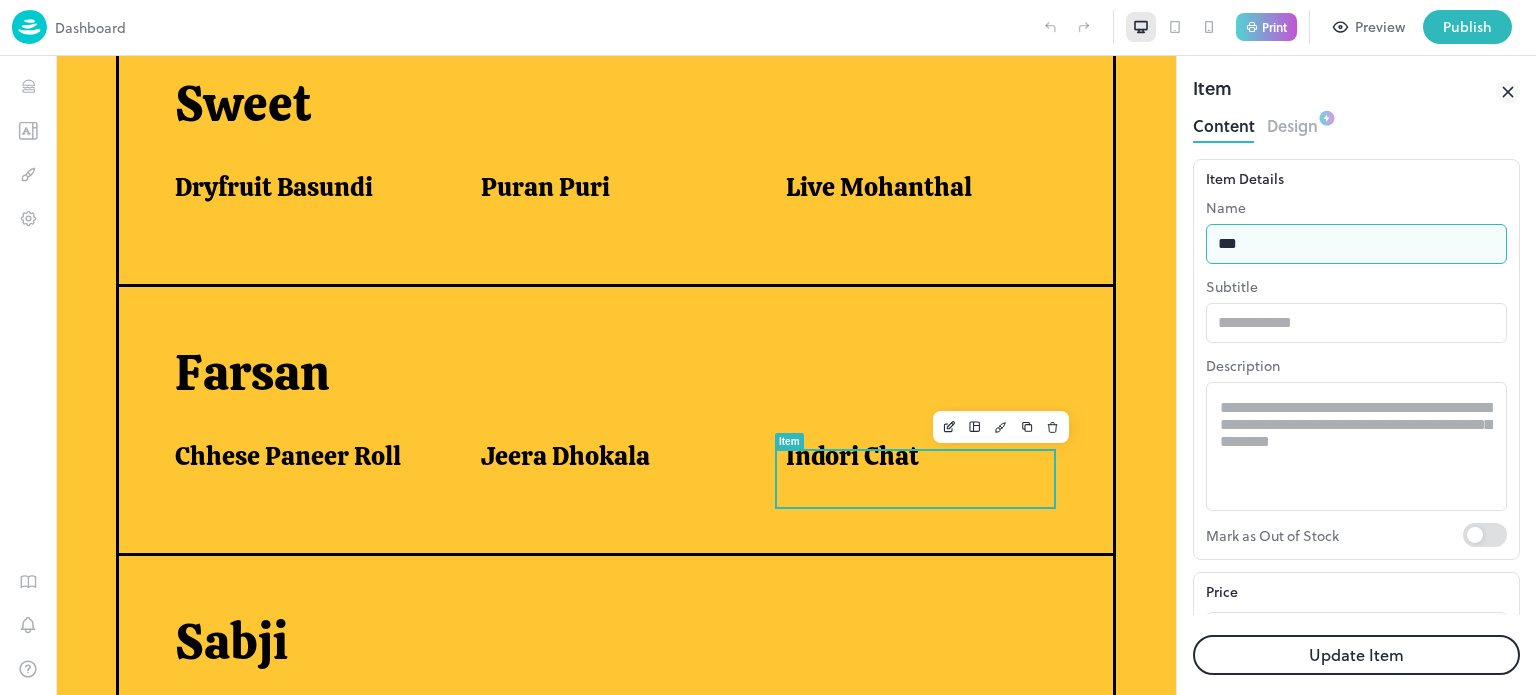 type on "********" 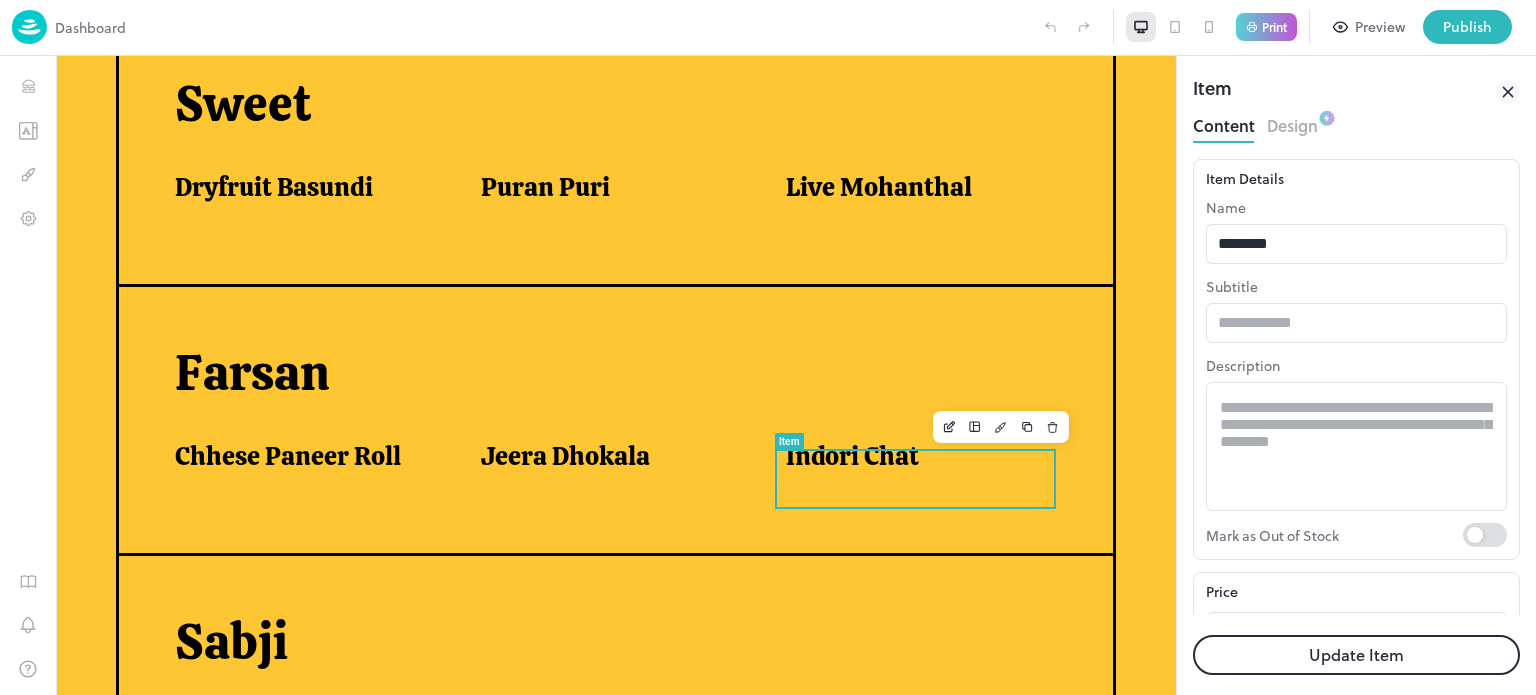 click on "Update Item" at bounding box center (1356, 655) 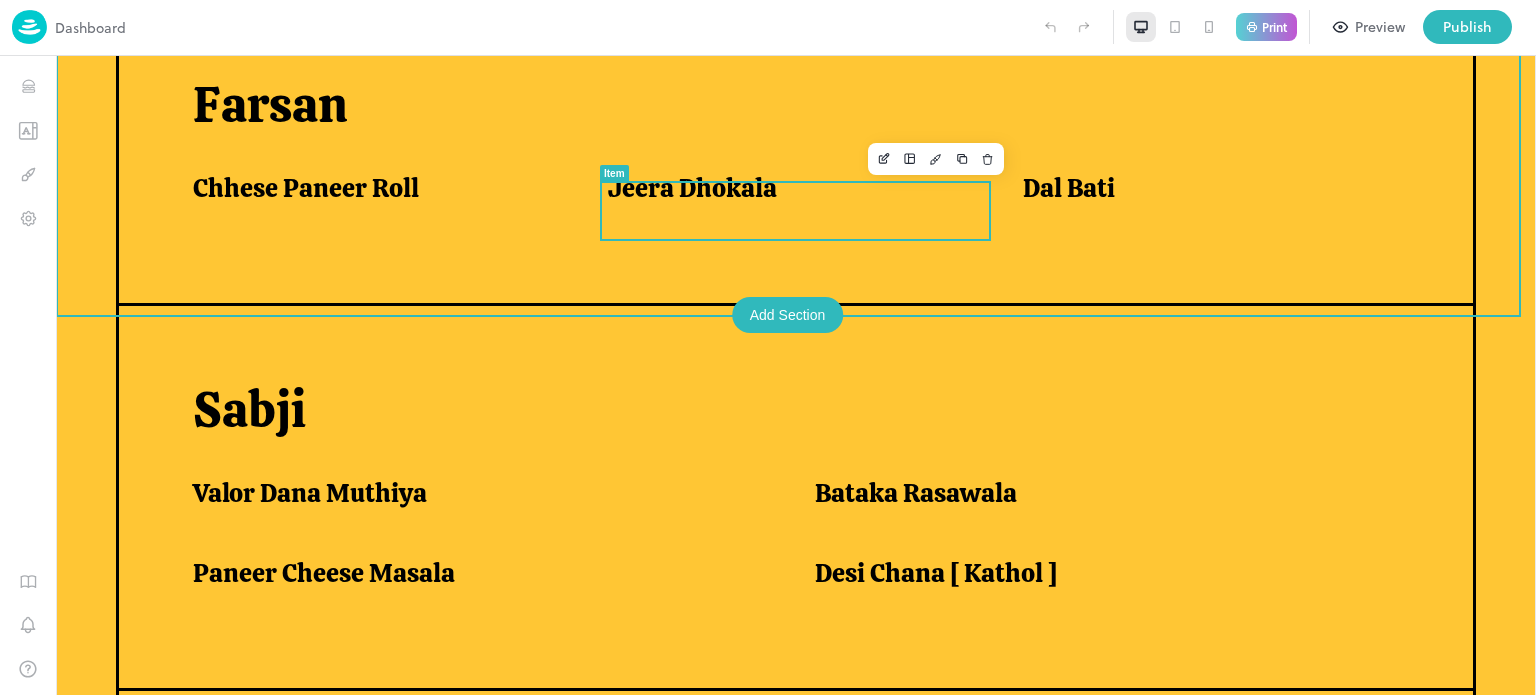 scroll, scrollTop: 1216, scrollLeft: 0, axis: vertical 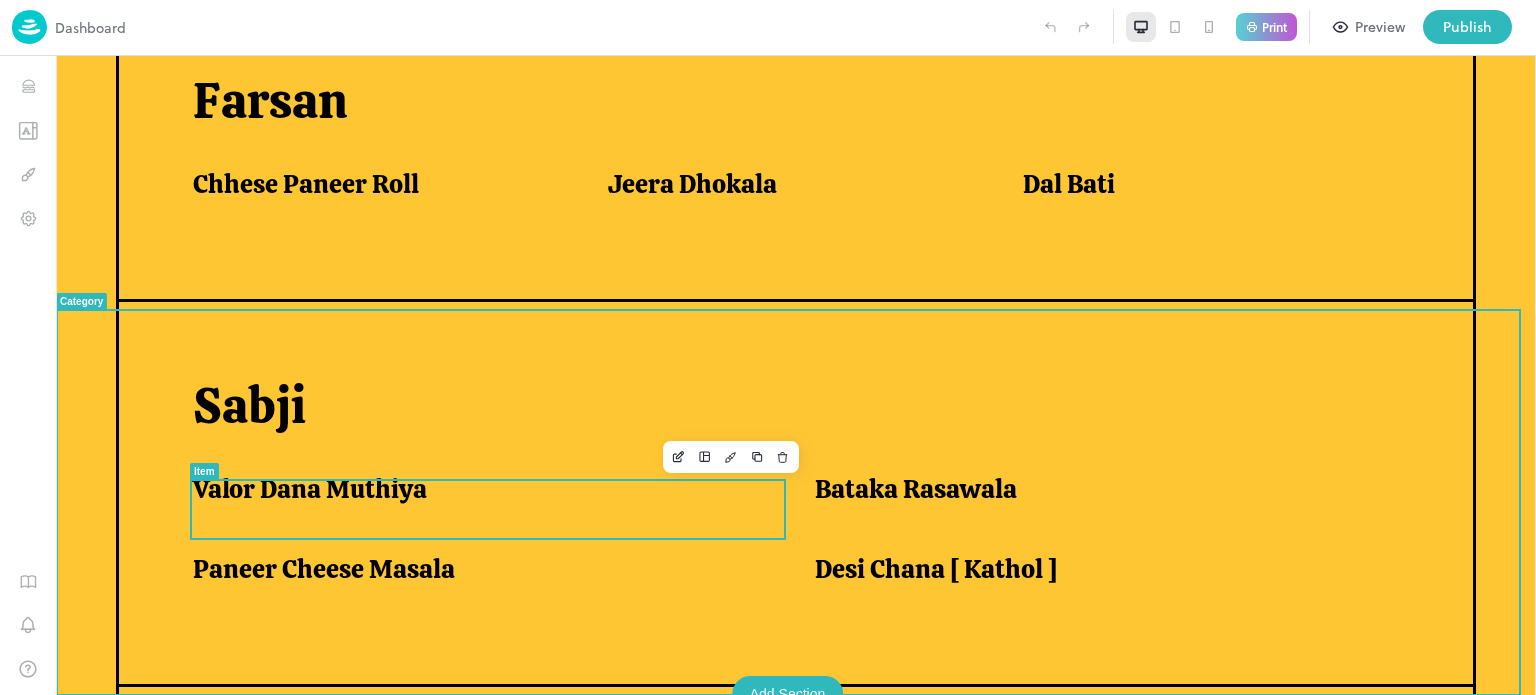 click on "Valor Dana Muthiya" at bounding box center [310, 489] 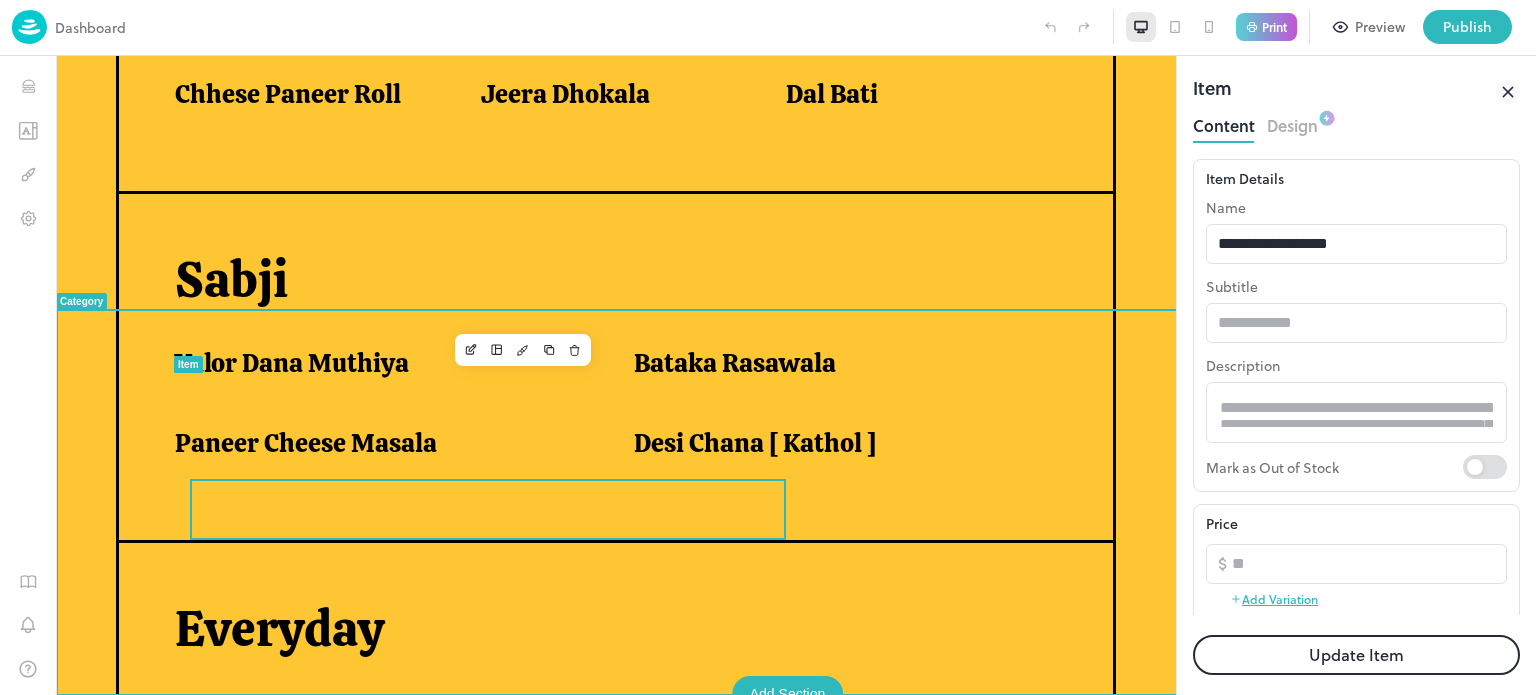 scroll, scrollTop: 0, scrollLeft: 0, axis: both 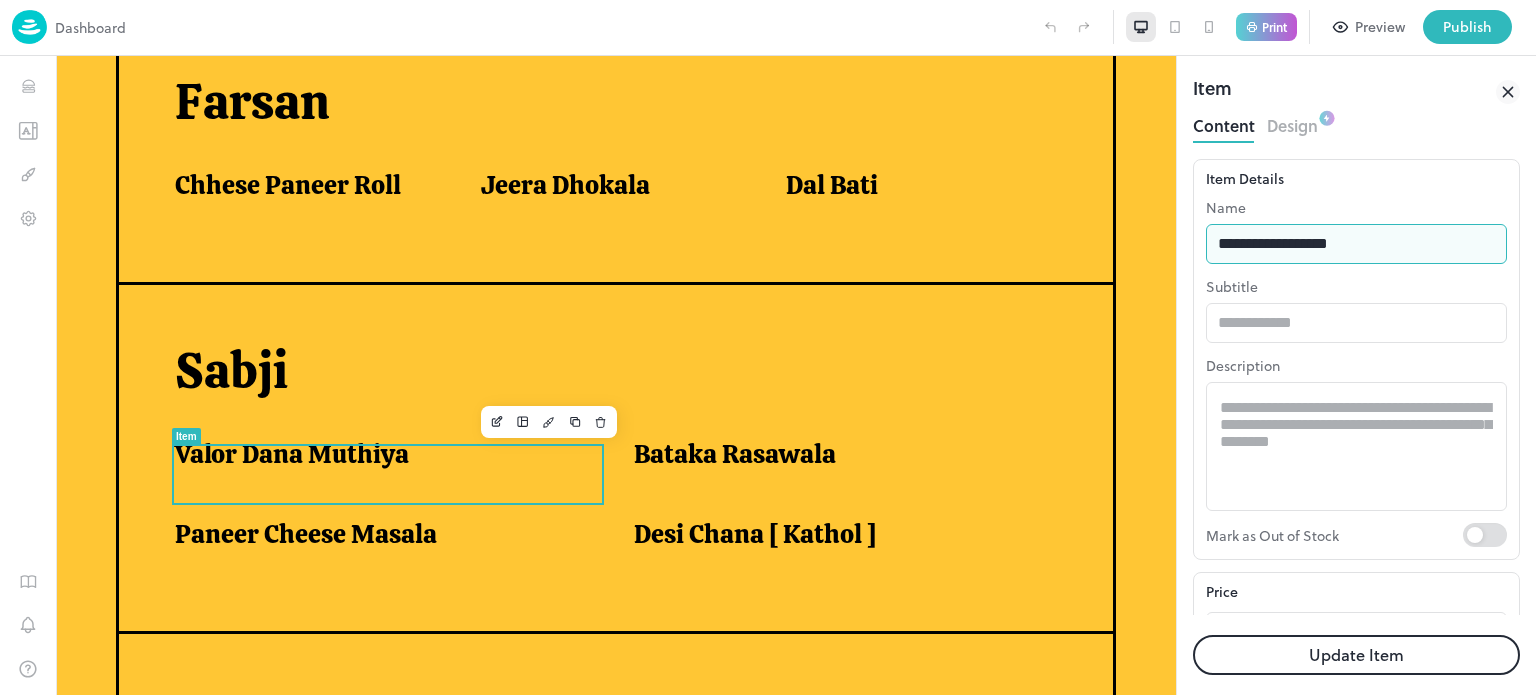 click on "**********" at bounding box center (1356, 244) 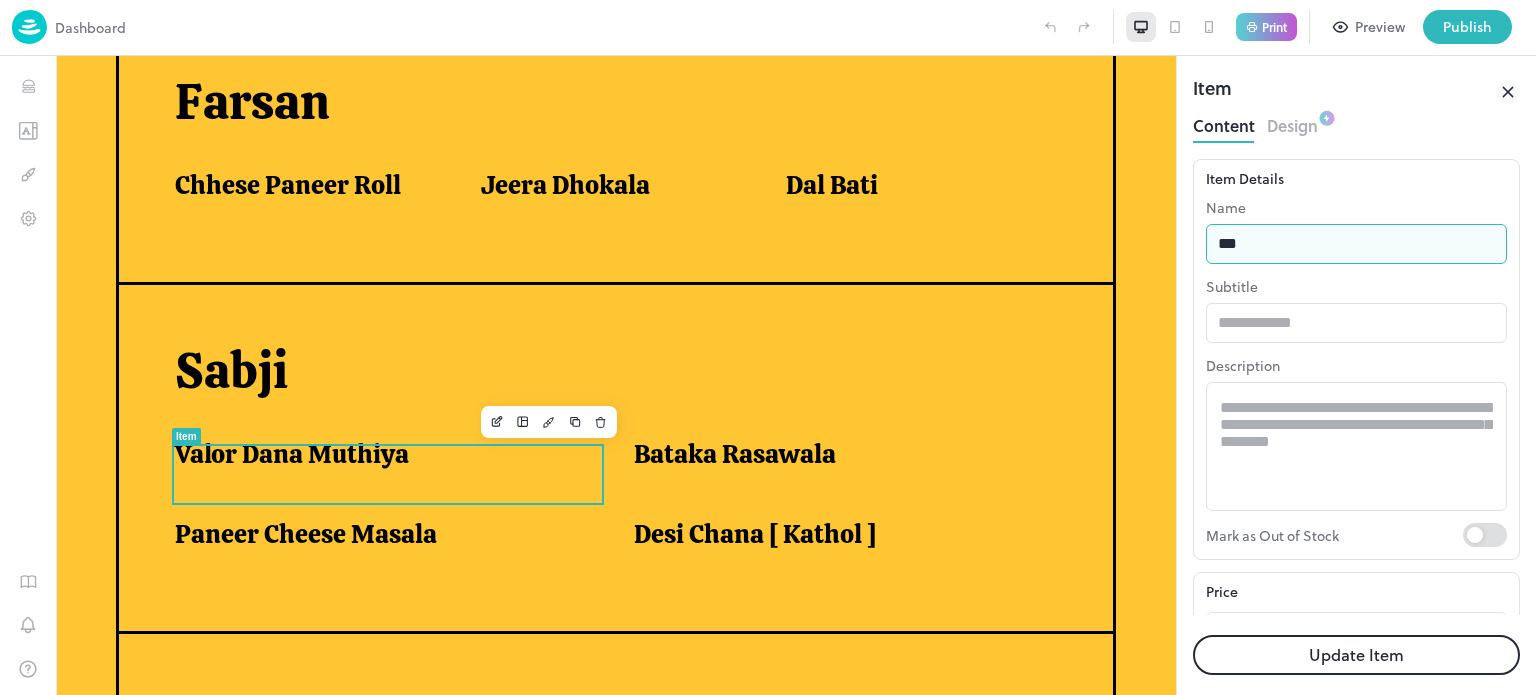 type on "**********" 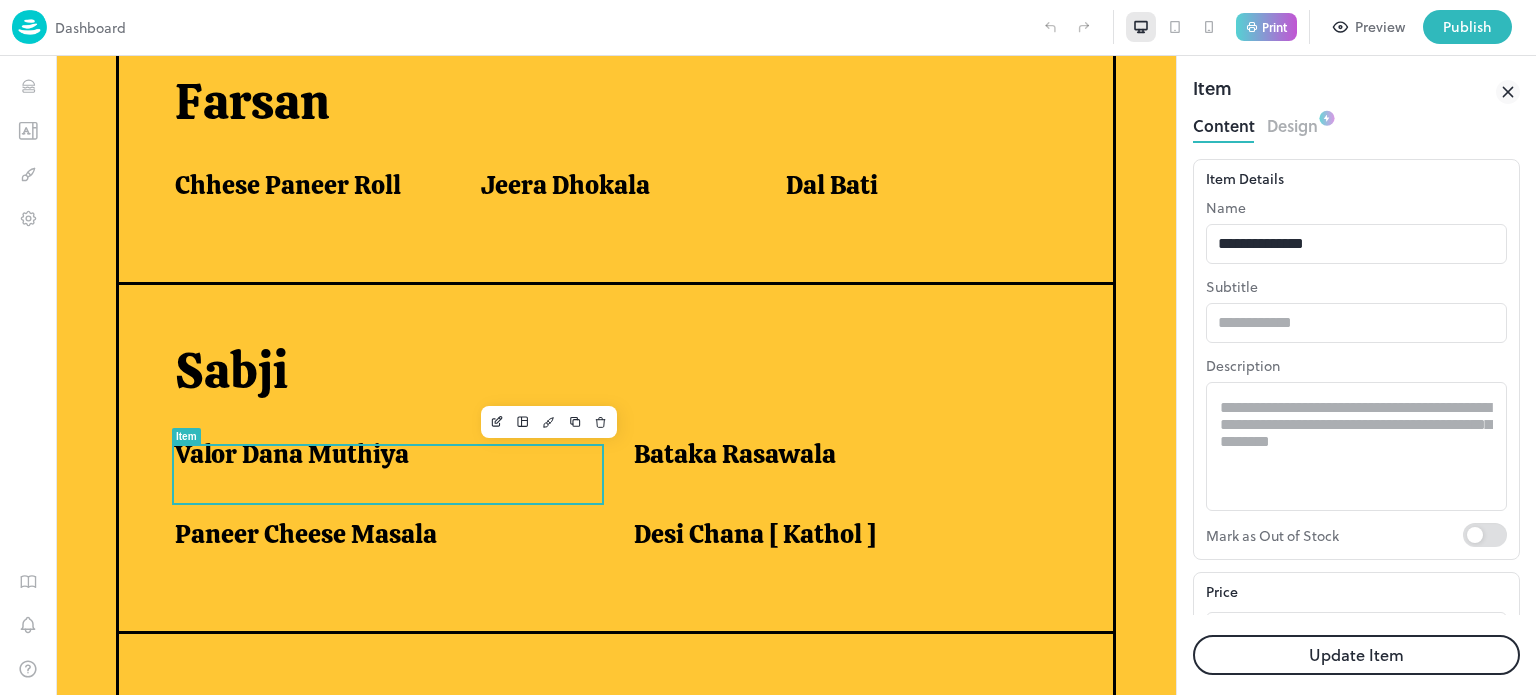 click on "Update Item" at bounding box center (1356, 655) 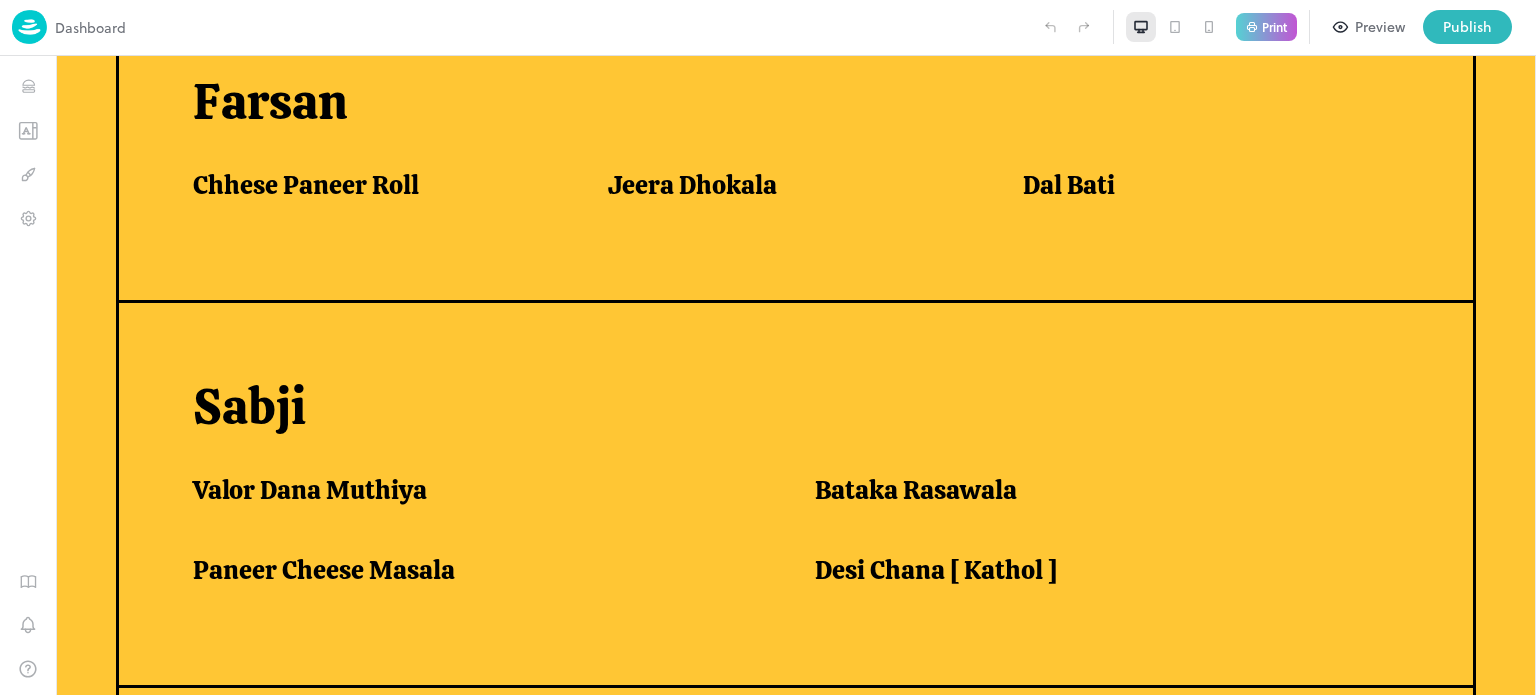 scroll, scrollTop: 1216, scrollLeft: 0, axis: vertical 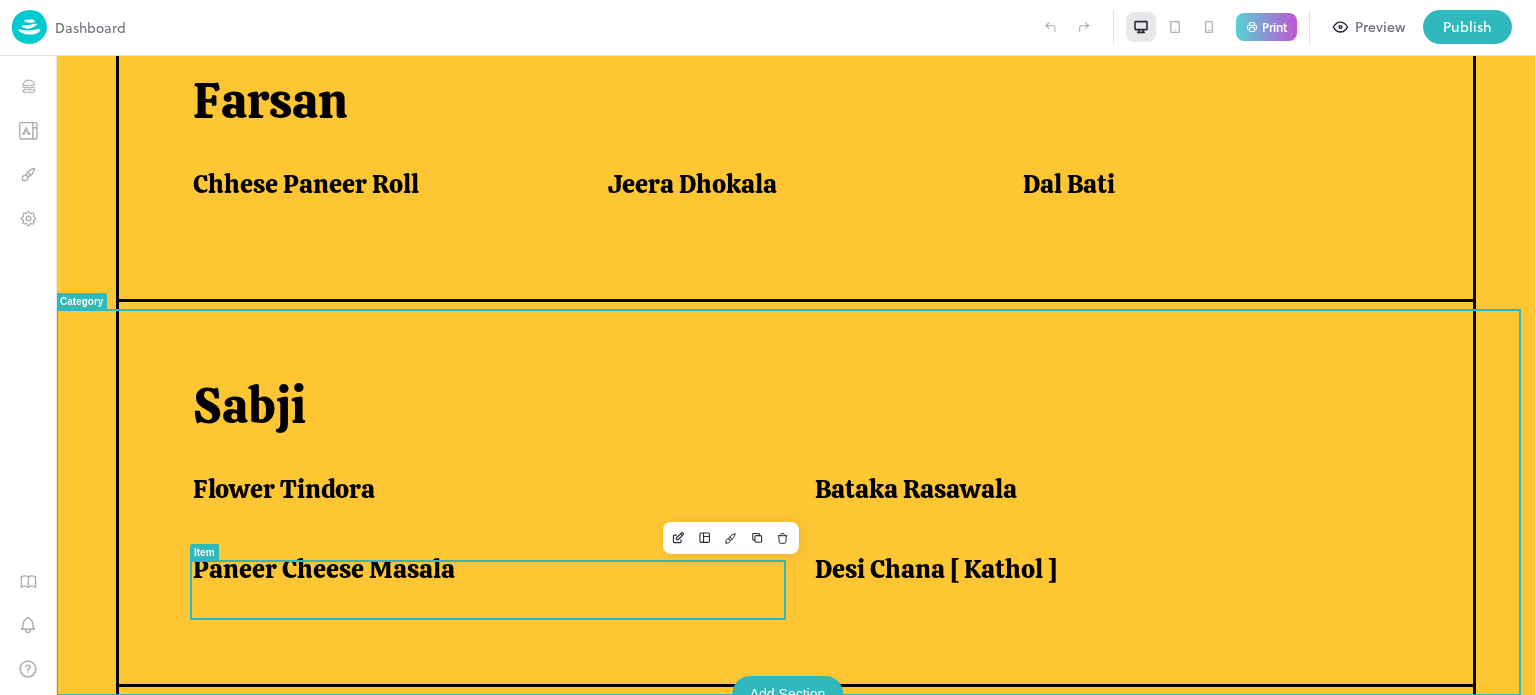 click on "Paneer Cheese Masala" at bounding box center [324, 569] 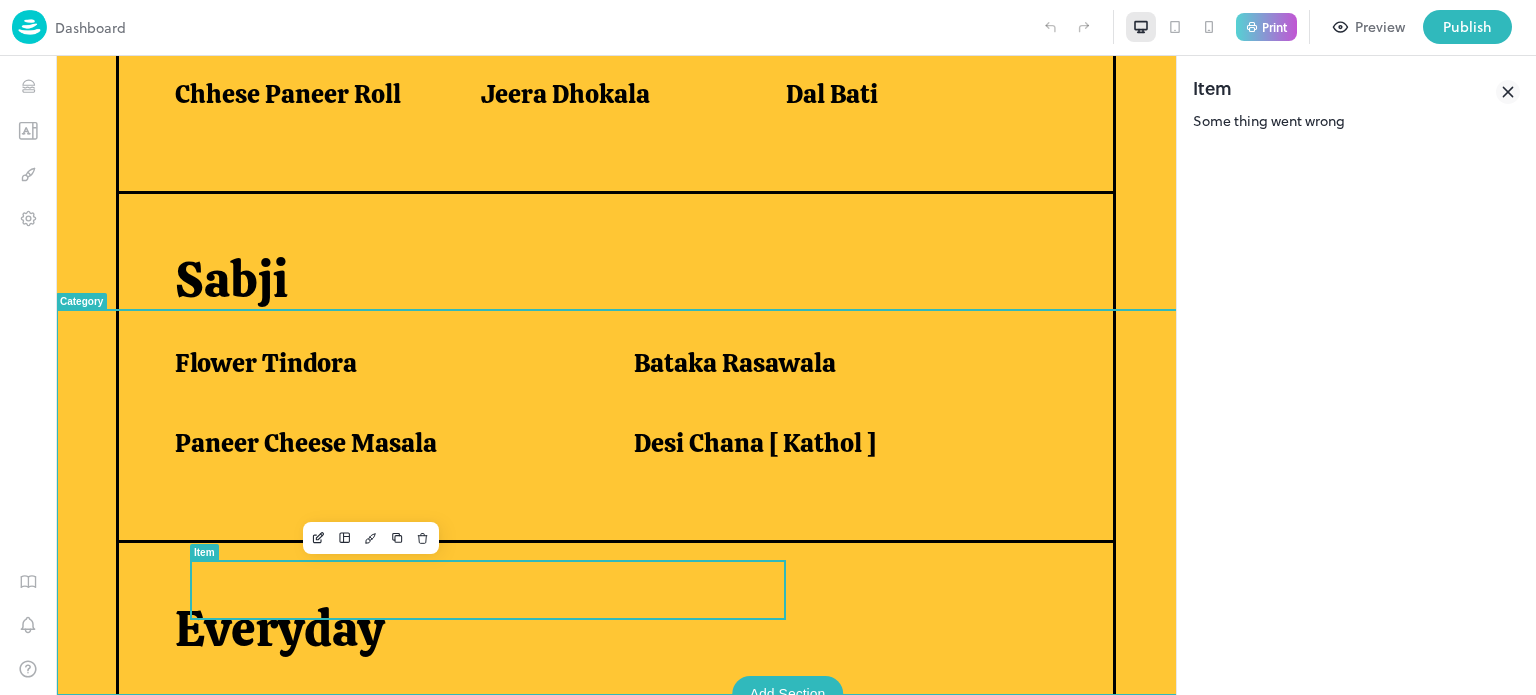 scroll, scrollTop: 1125, scrollLeft: 0, axis: vertical 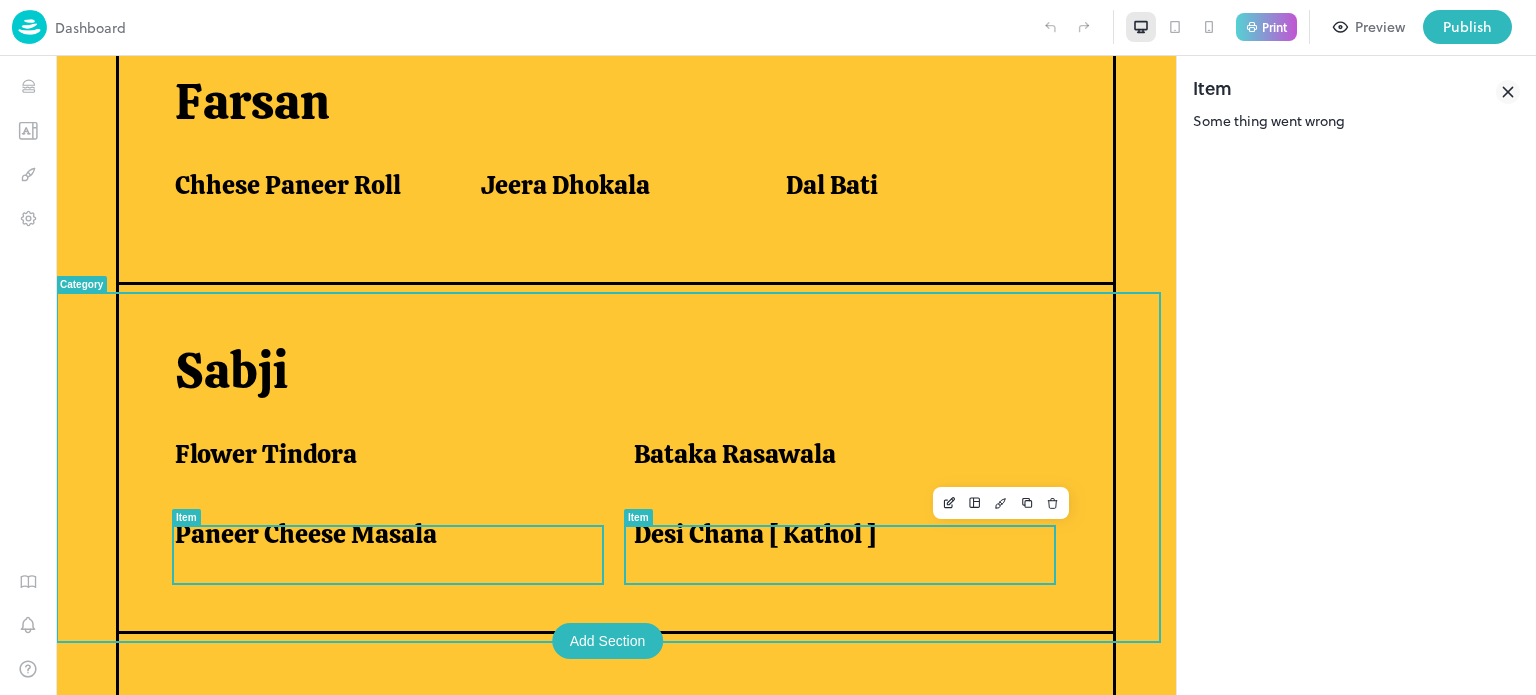 click on "Desi Chana [ Kathol ]" at bounding box center [755, 534] 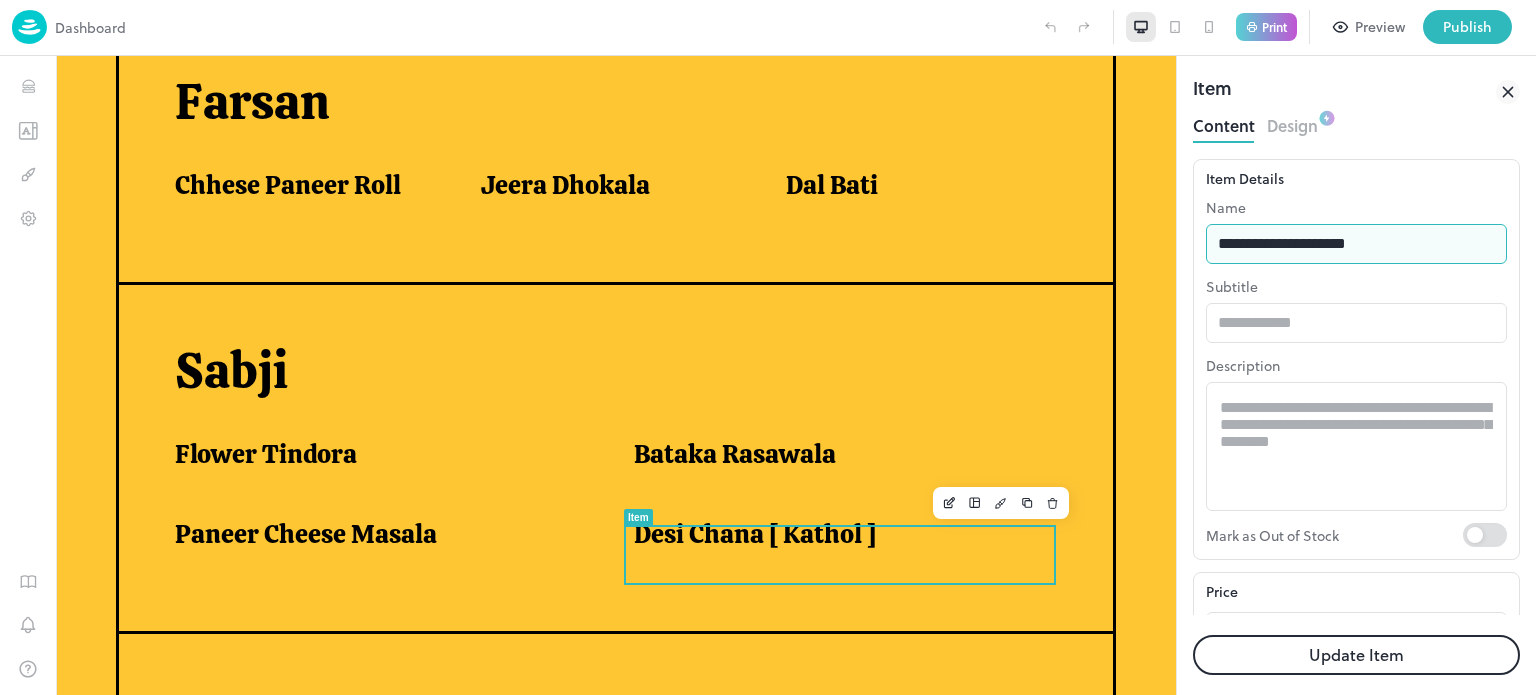 click on "**********" at bounding box center [1356, 244] 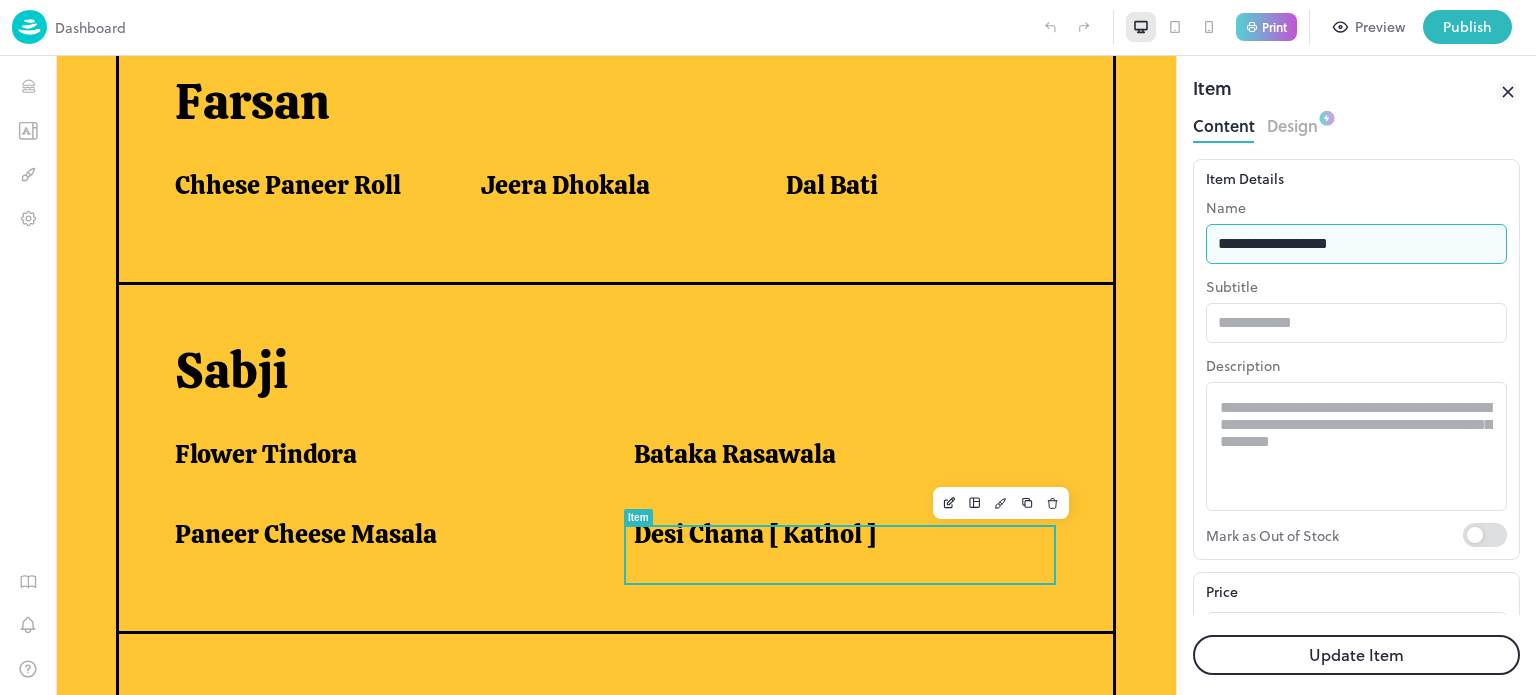 click on "**********" at bounding box center [1356, 244] 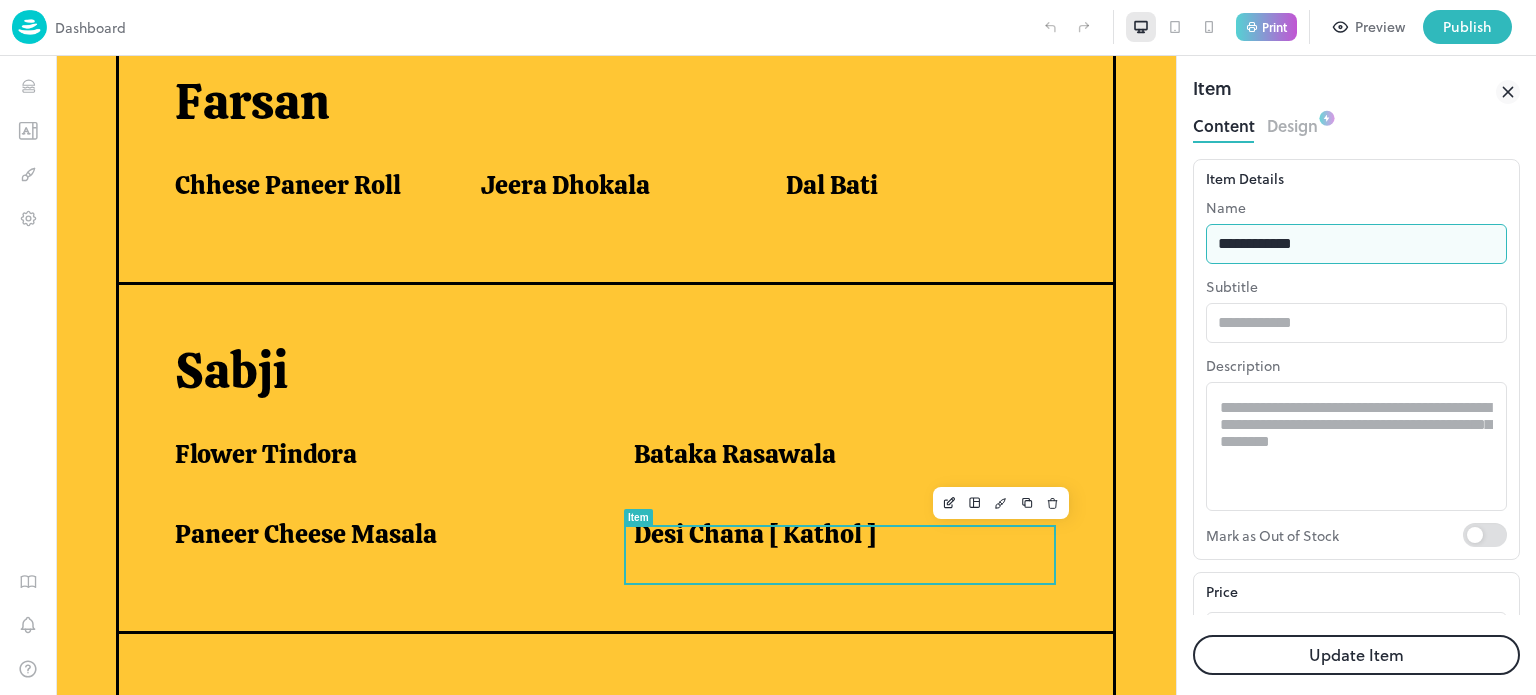 type on "**********" 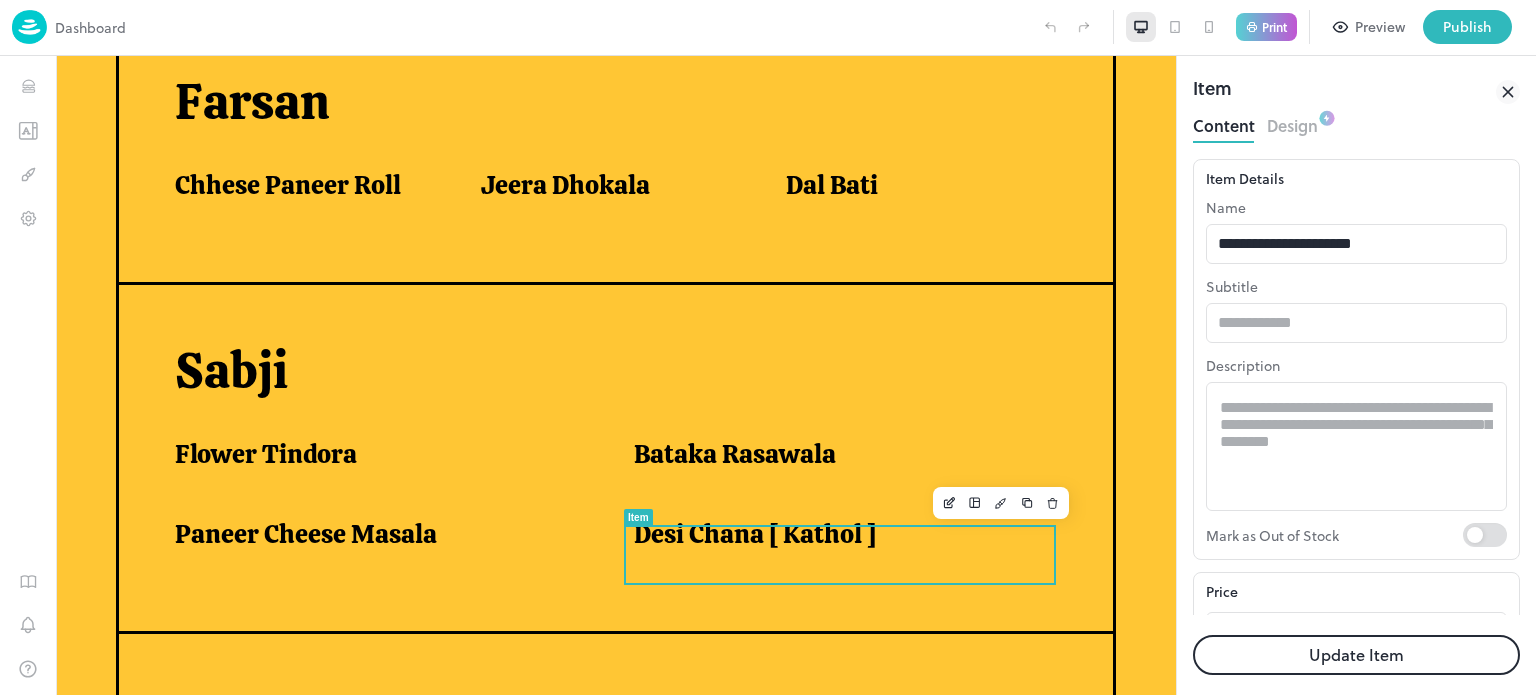 click on "Update Item" at bounding box center [1356, 655] 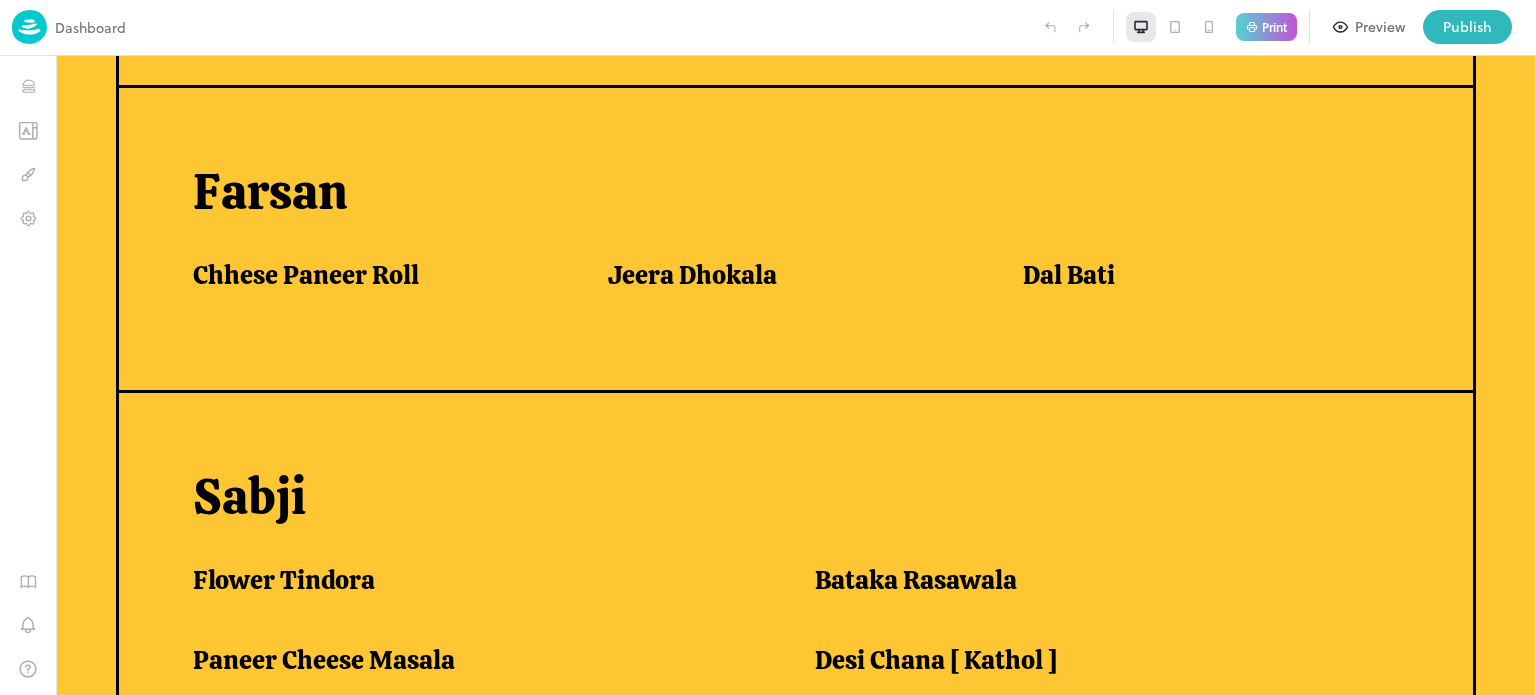 scroll, scrollTop: 1216, scrollLeft: 0, axis: vertical 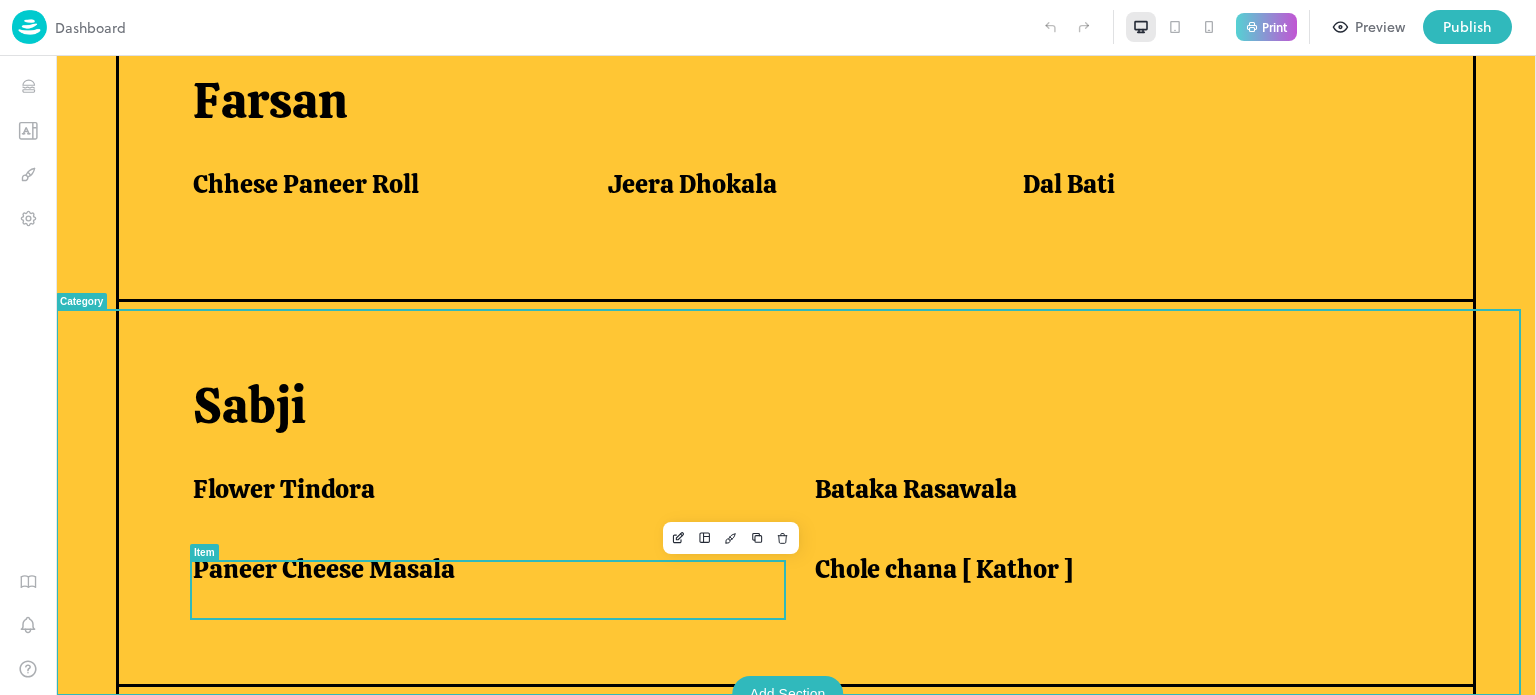 click on "Paneer Cheese Masala" at bounding box center [479, 574] 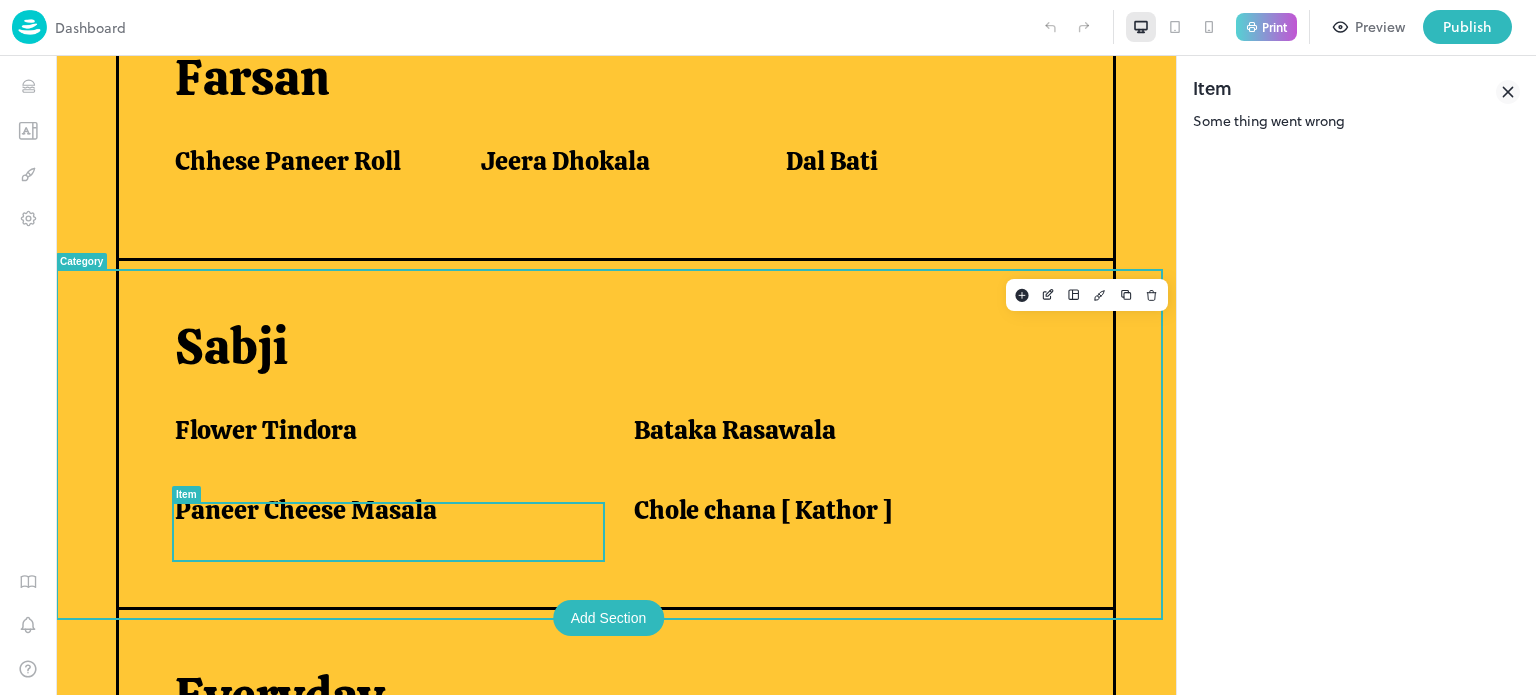 scroll, scrollTop: 1125, scrollLeft: 0, axis: vertical 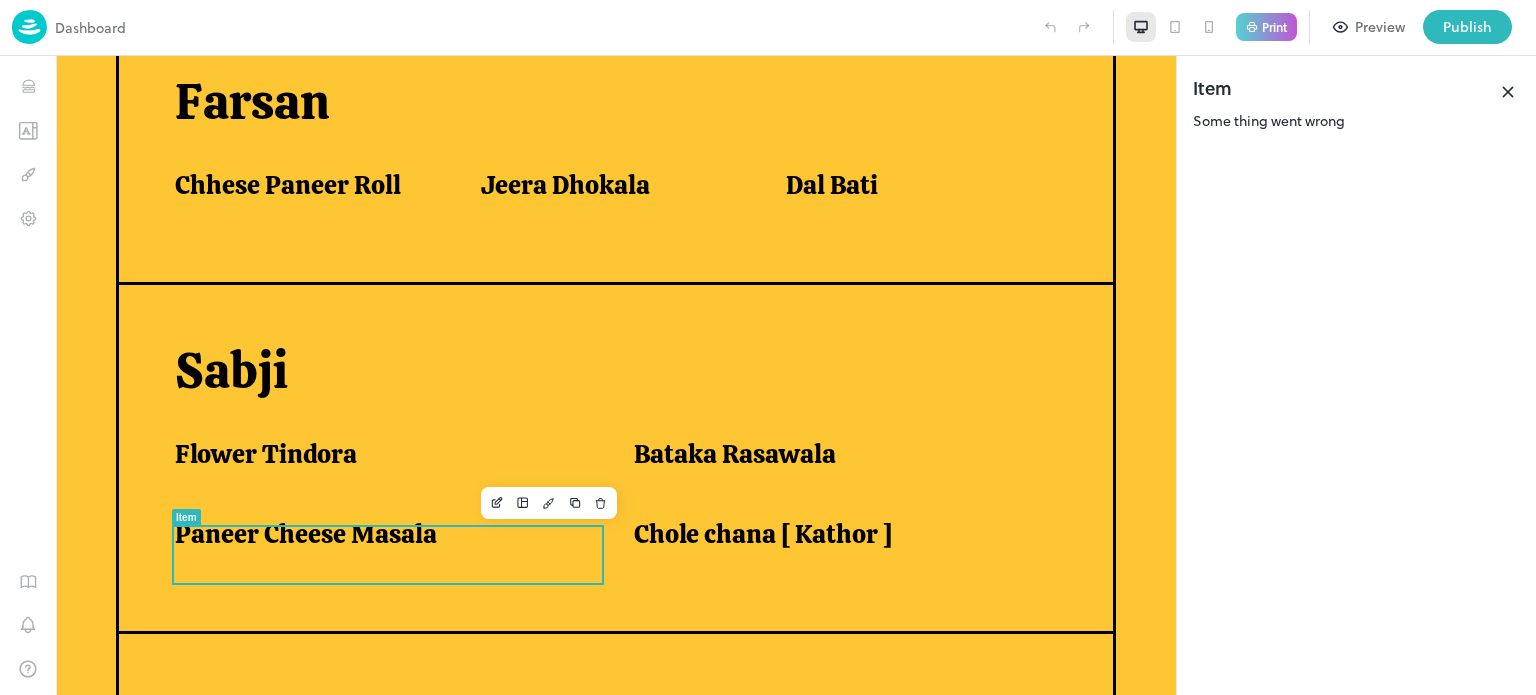 click 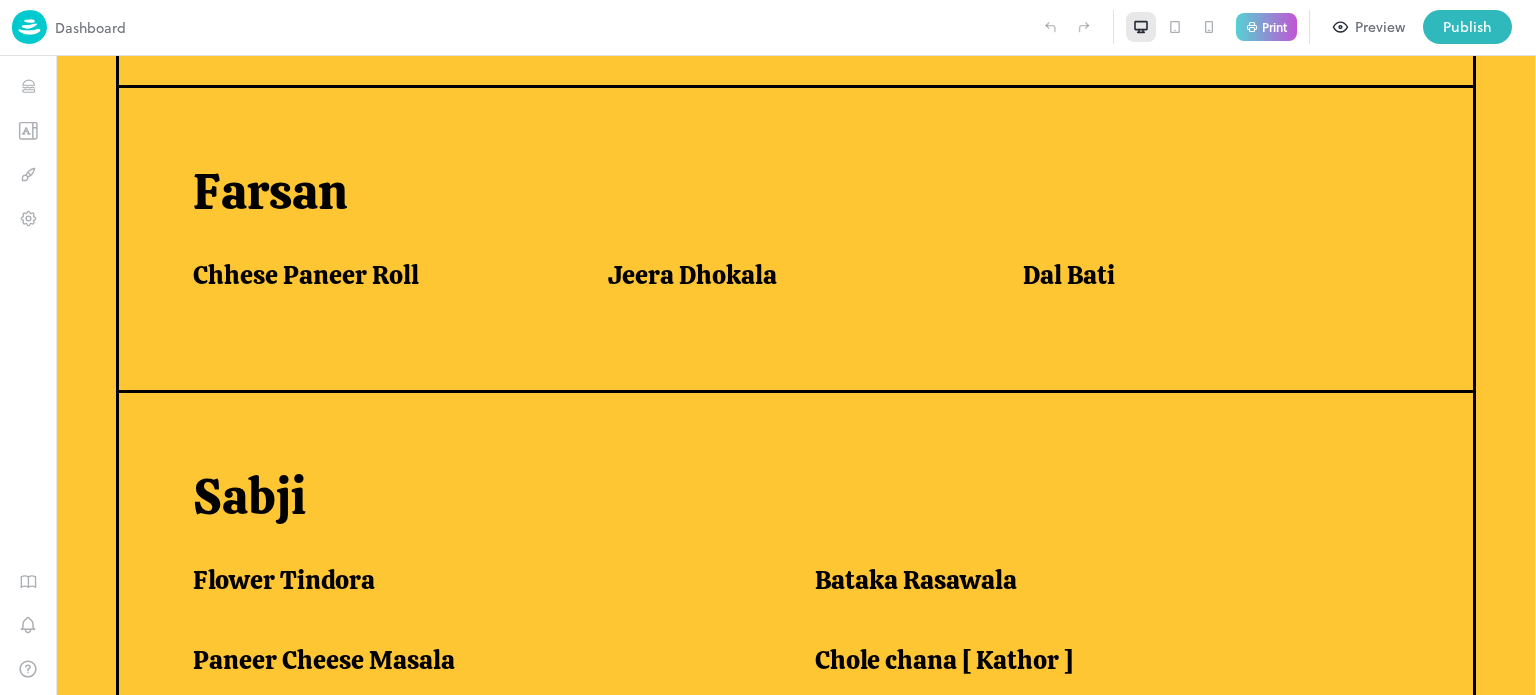 scroll, scrollTop: 1216, scrollLeft: 0, axis: vertical 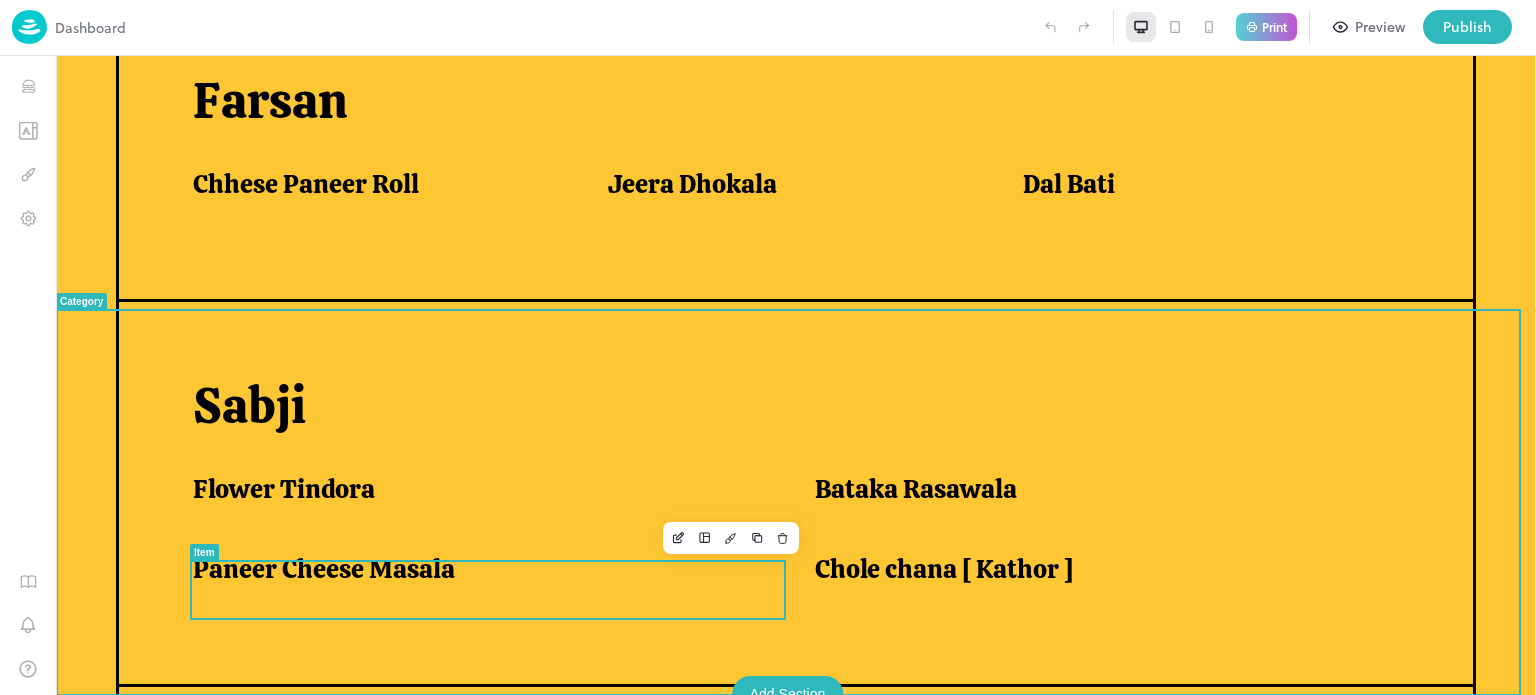 click on "Paneer Cheese Masala" at bounding box center [324, 569] 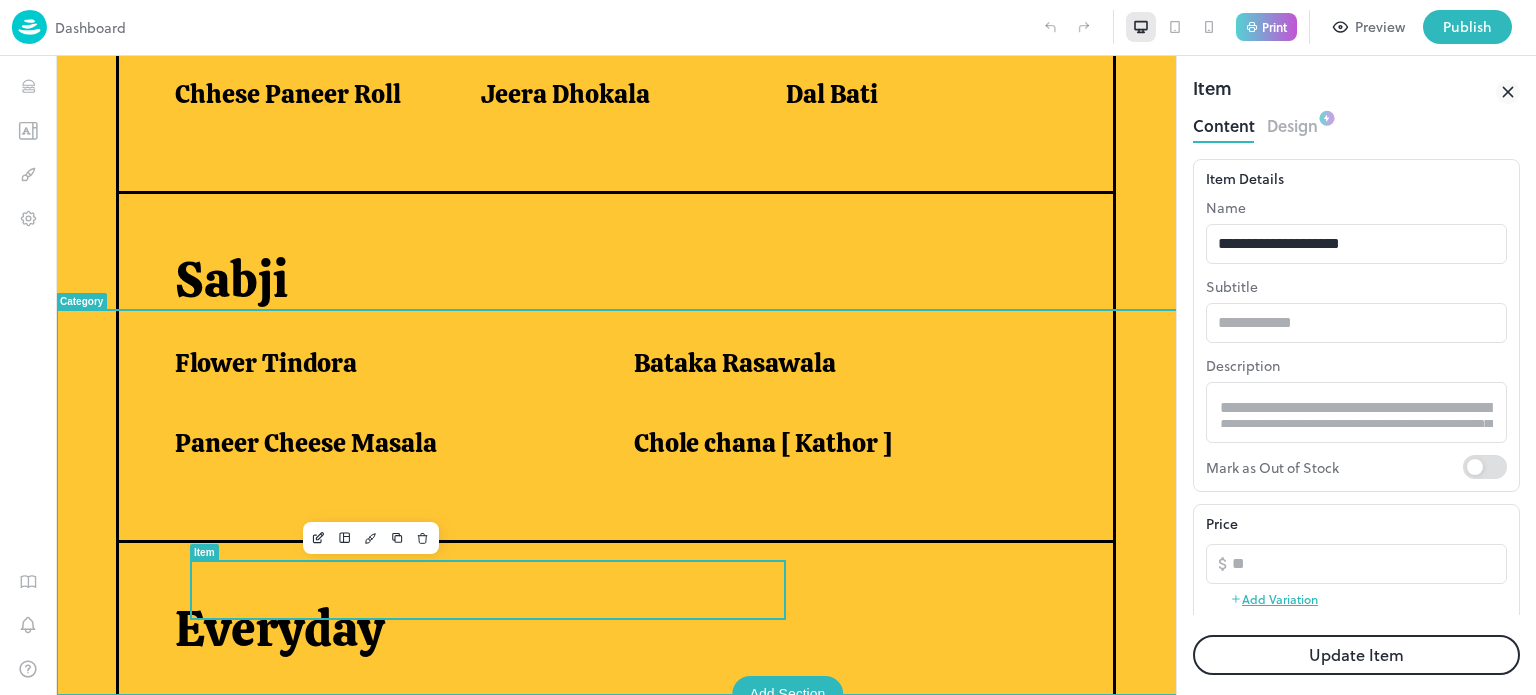 scroll, scrollTop: 1126, scrollLeft: 0, axis: vertical 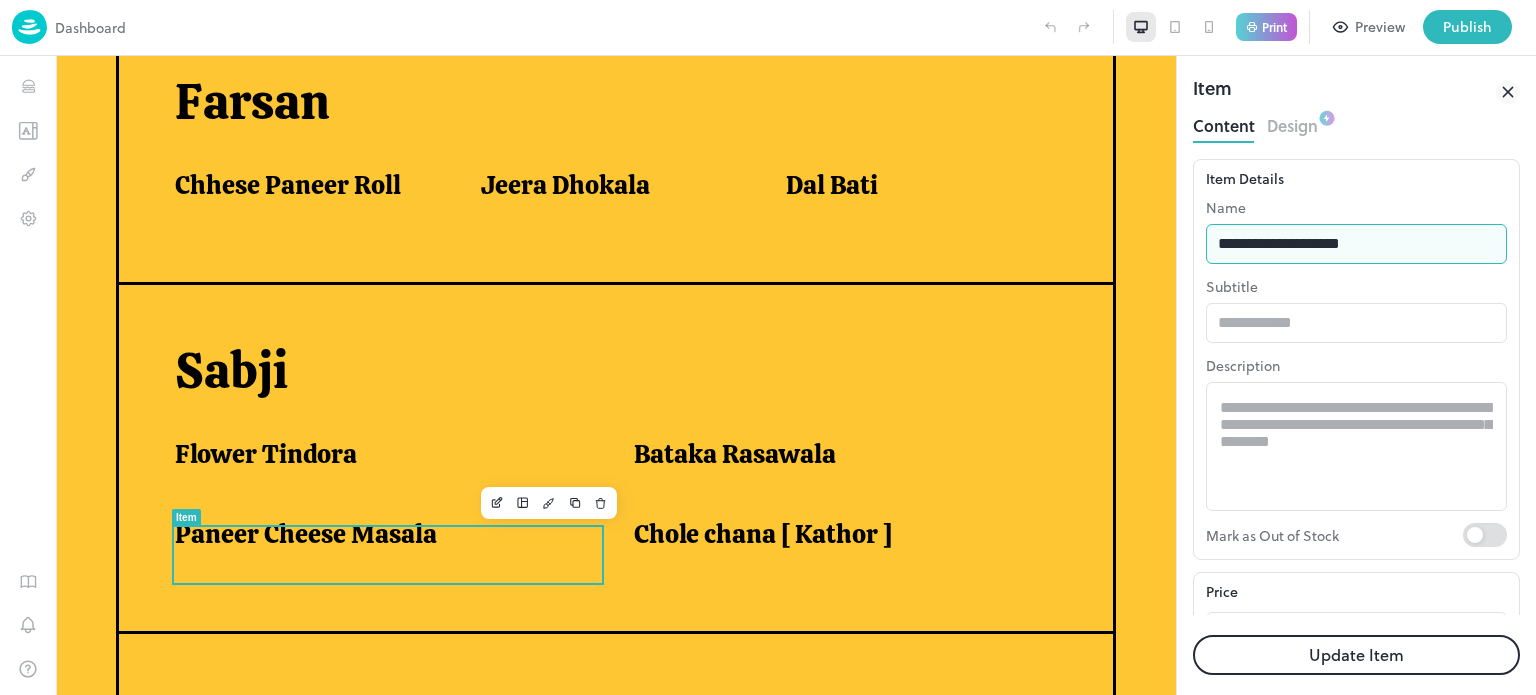 click on "**********" at bounding box center (1356, 244) 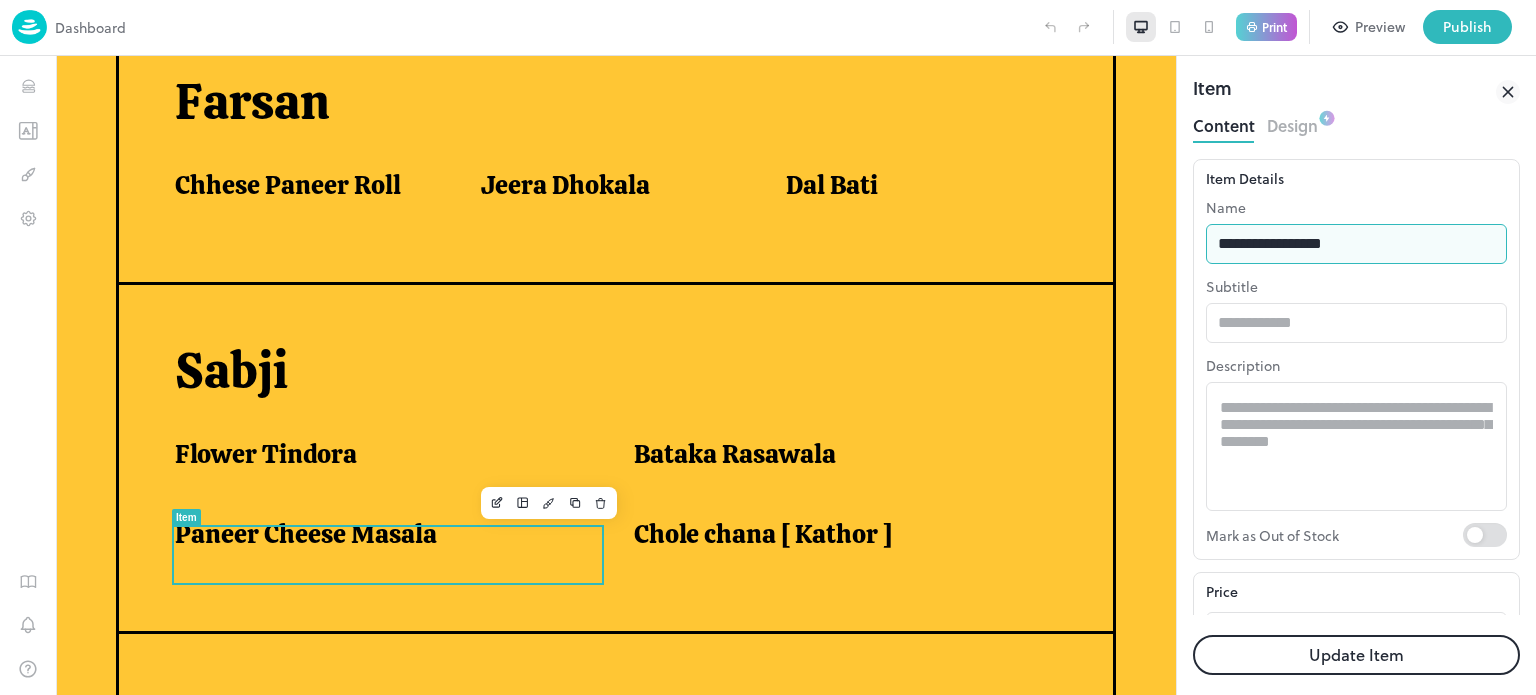 type on "**********" 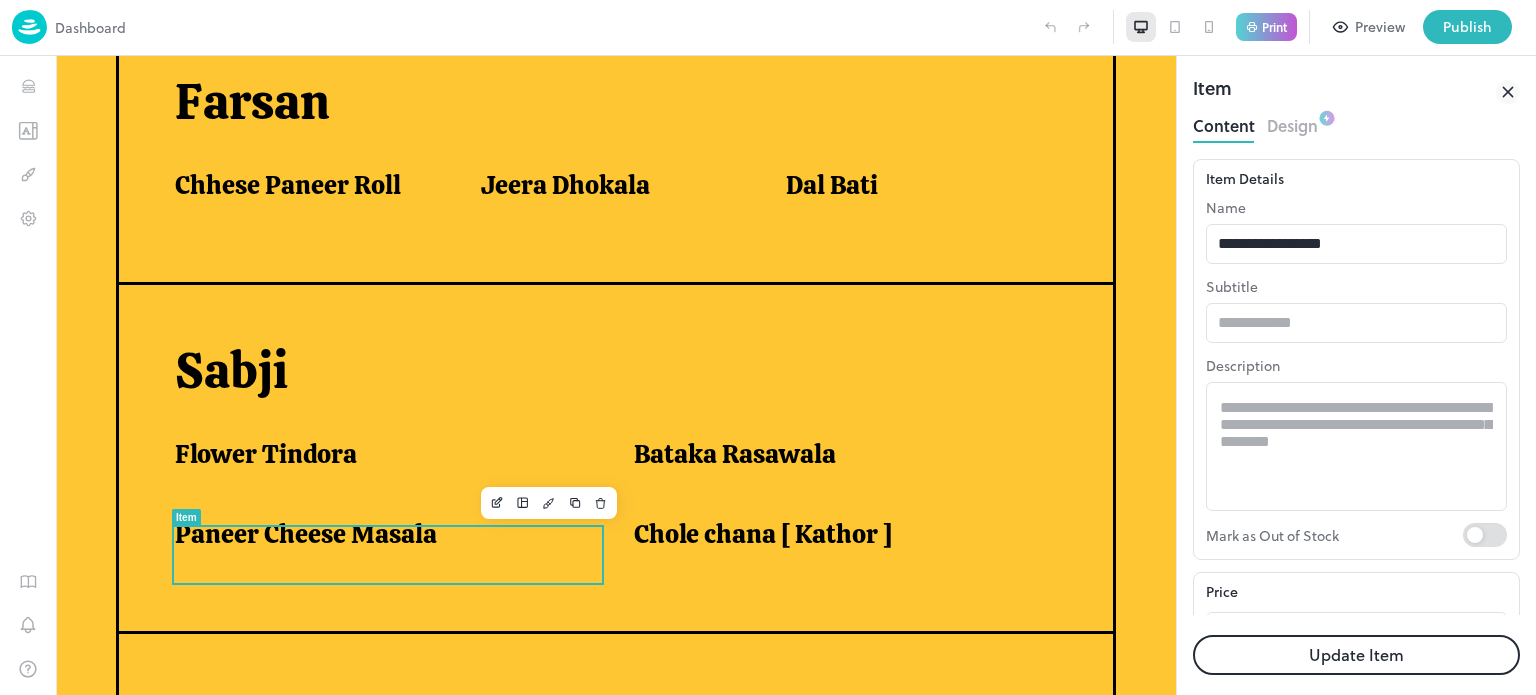 click on "Update Item" at bounding box center [1356, 655] 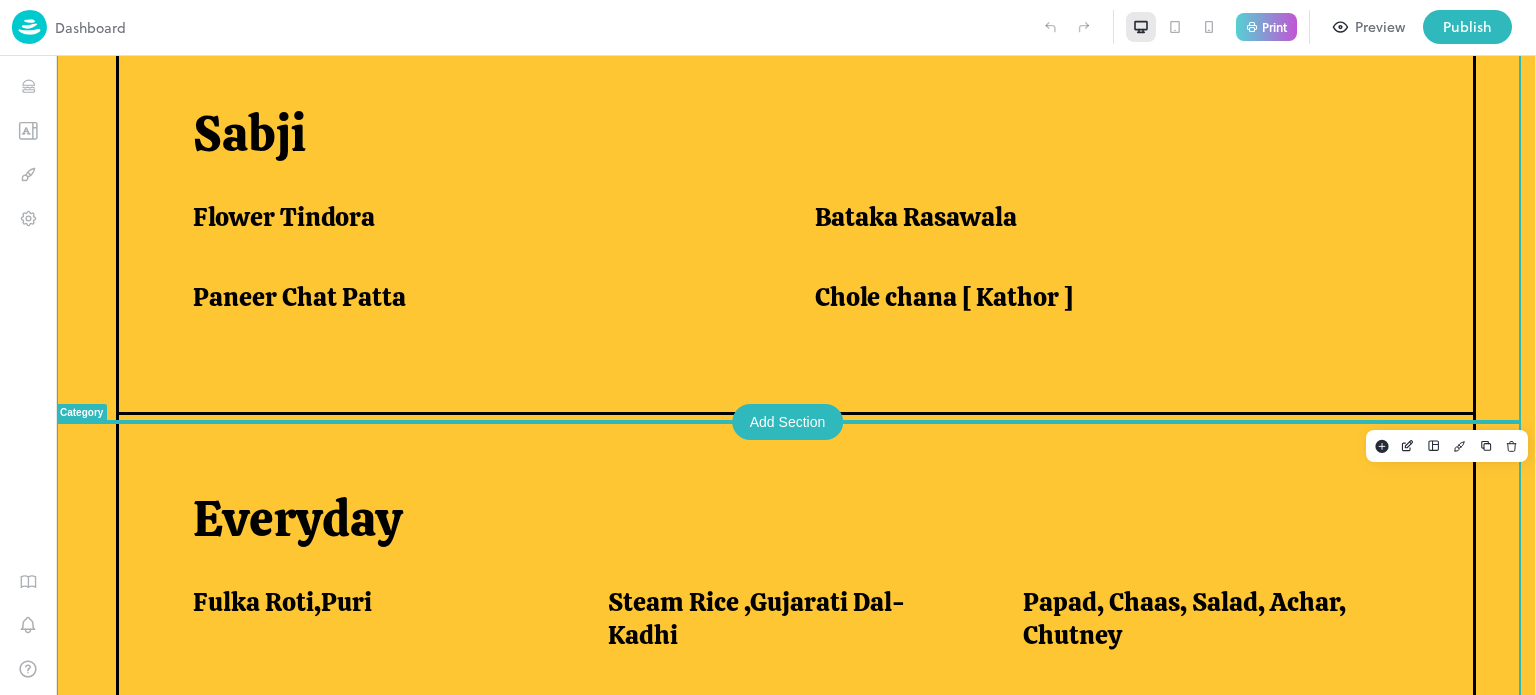 scroll, scrollTop: 1494, scrollLeft: 0, axis: vertical 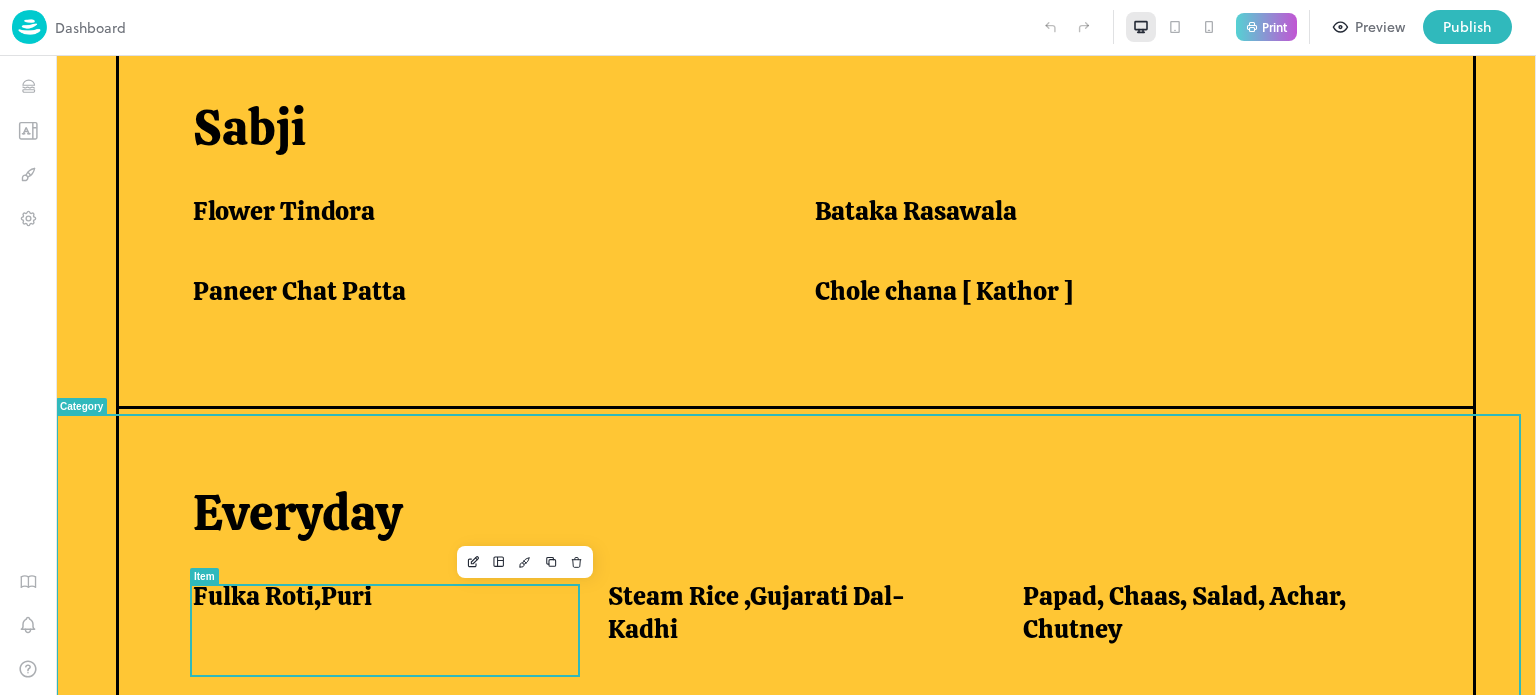 click on "Fulka Roti,Puri" at bounding box center (376, 601) 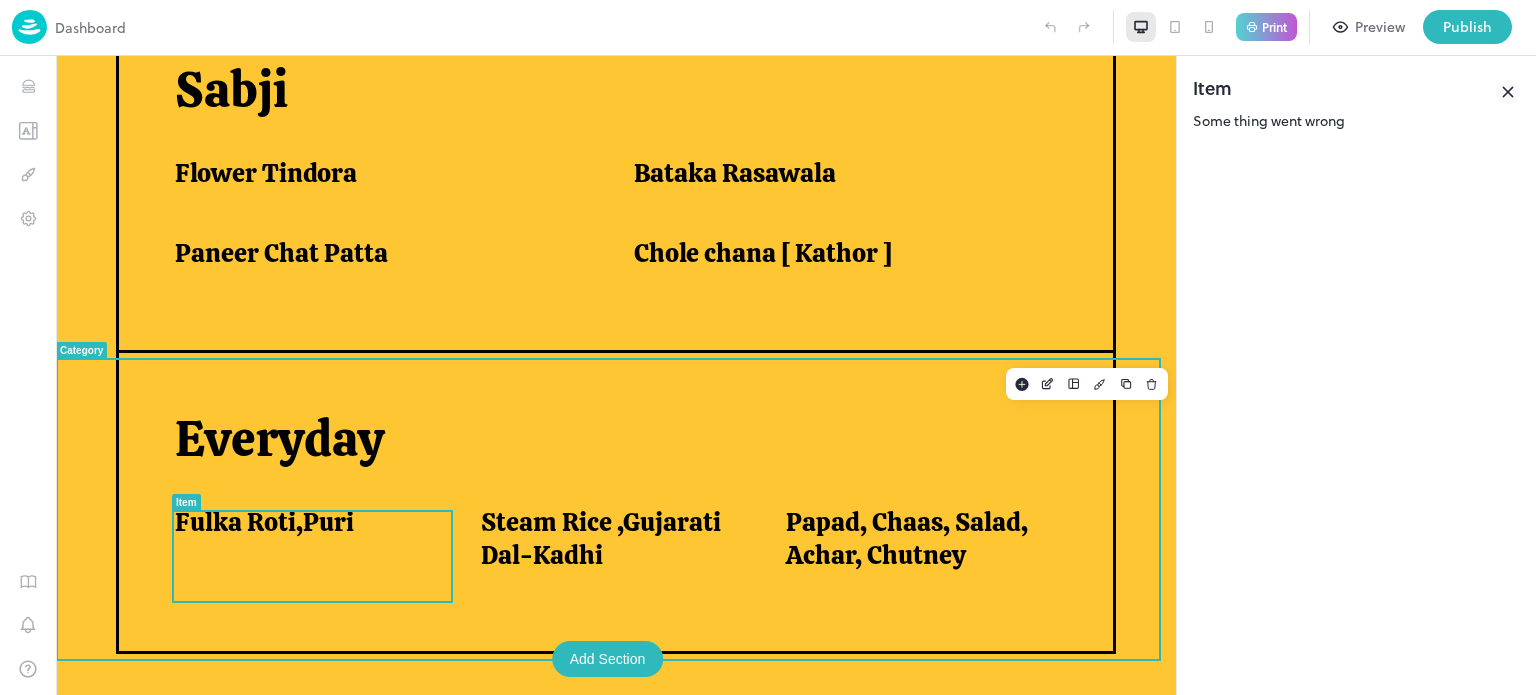 scroll, scrollTop: 1404, scrollLeft: 0, axis: vertical 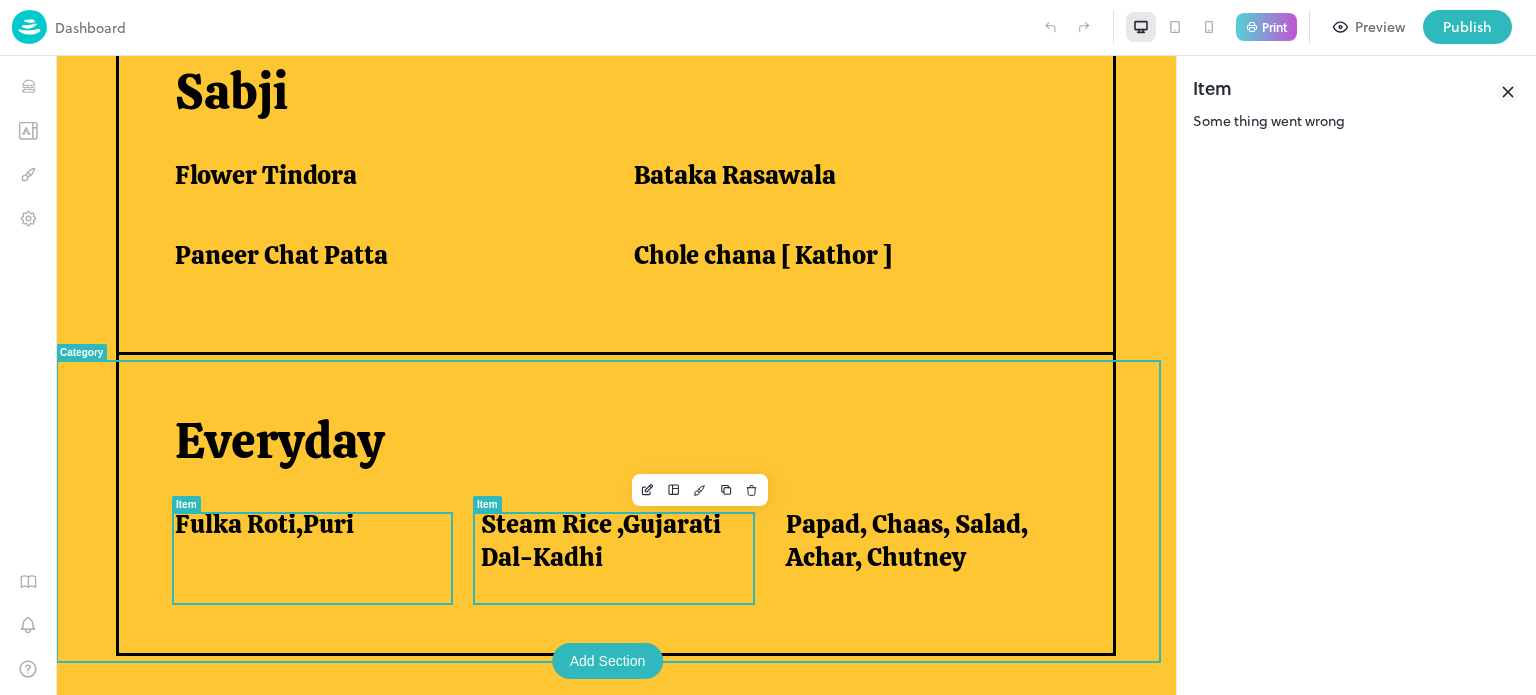 click on "Steam Rice ,Gujarati Dal-Kadhi" at bounding box center (622, 552) 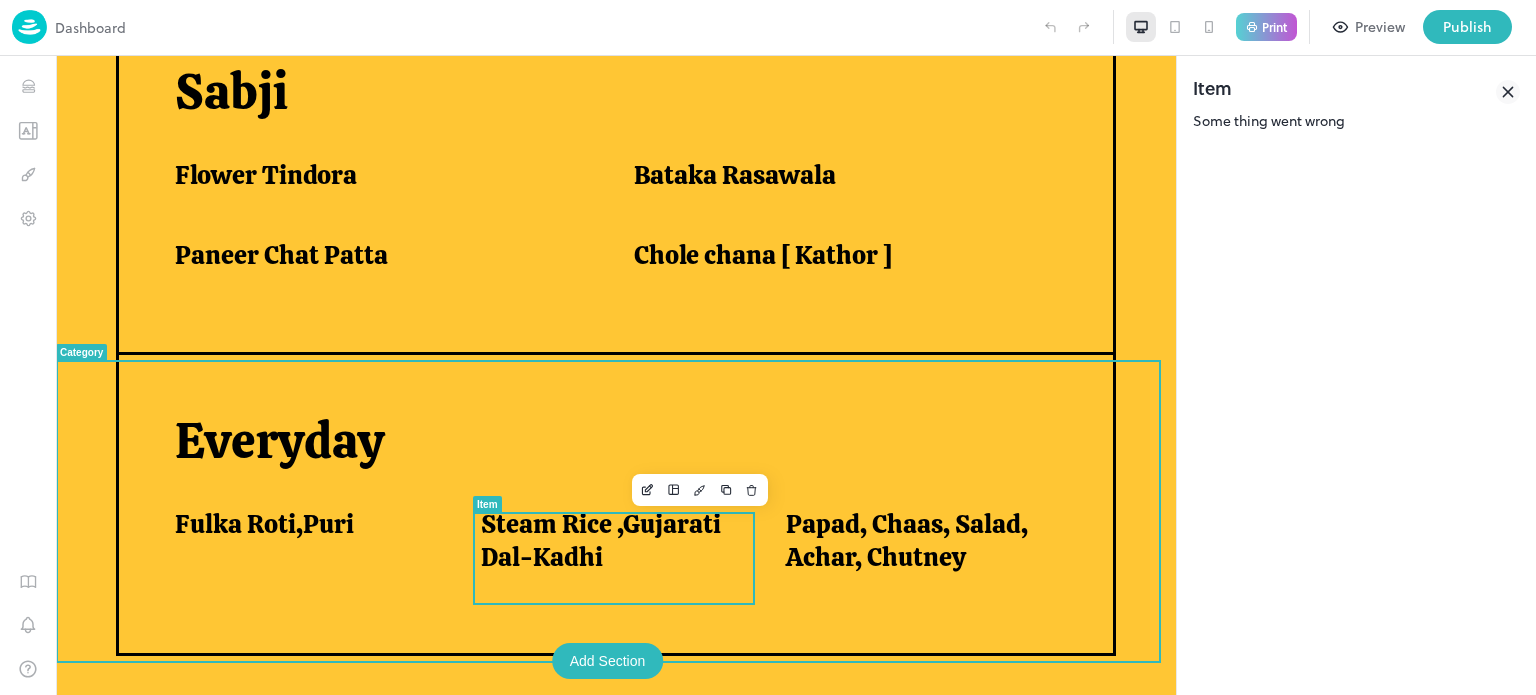 click on "Steam Rice ,Gujarati Dal-Kadhi" at bounding box center [622, 552] 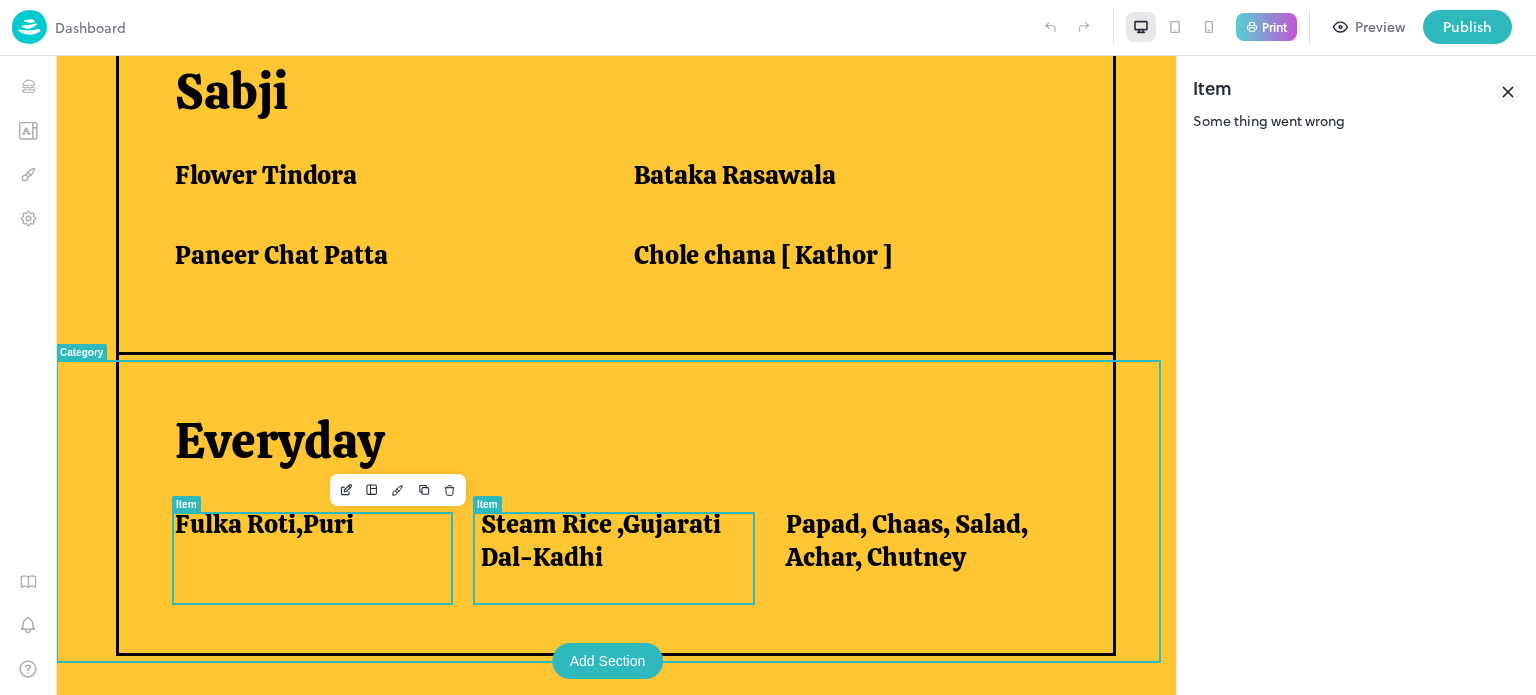 click on "Fulka Roti,Puri" at bounding box center [303, 545] 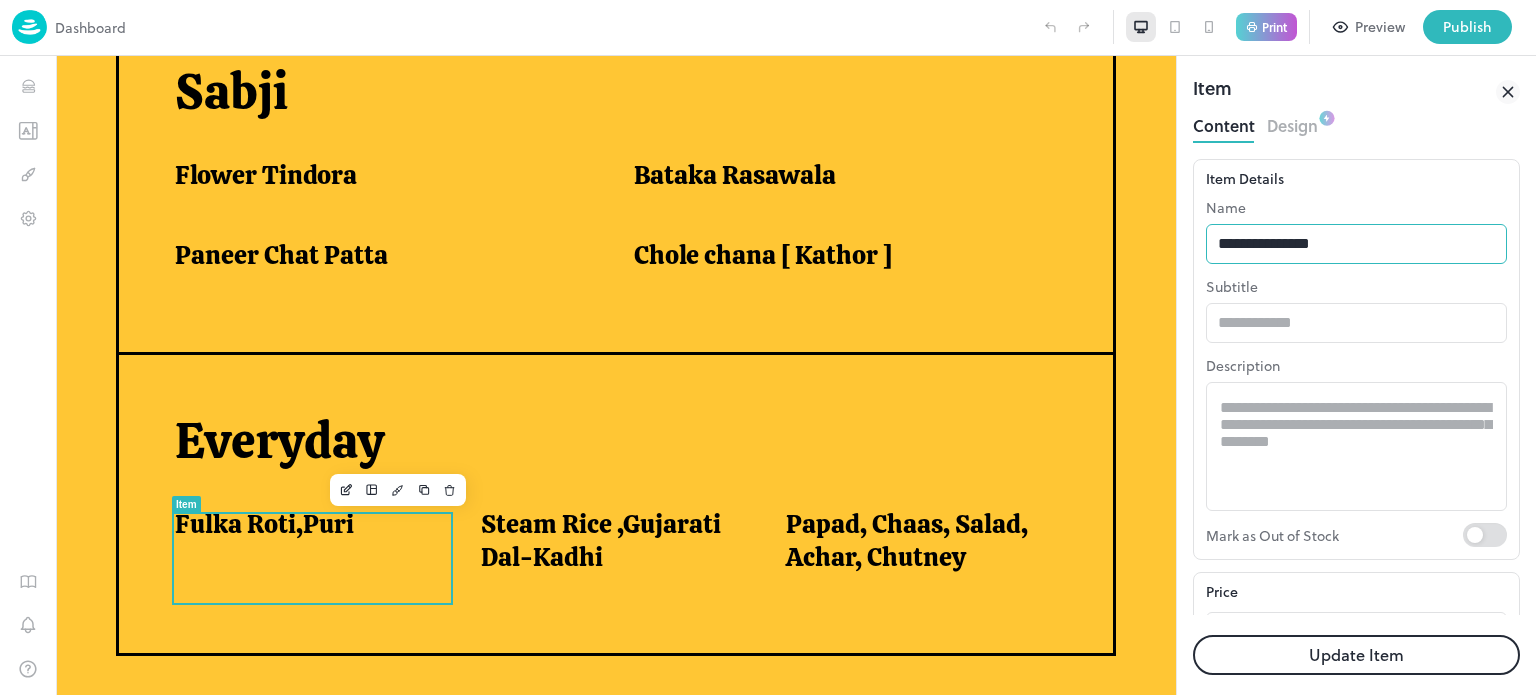 click on "**********" at bounding box center [1356, 244] 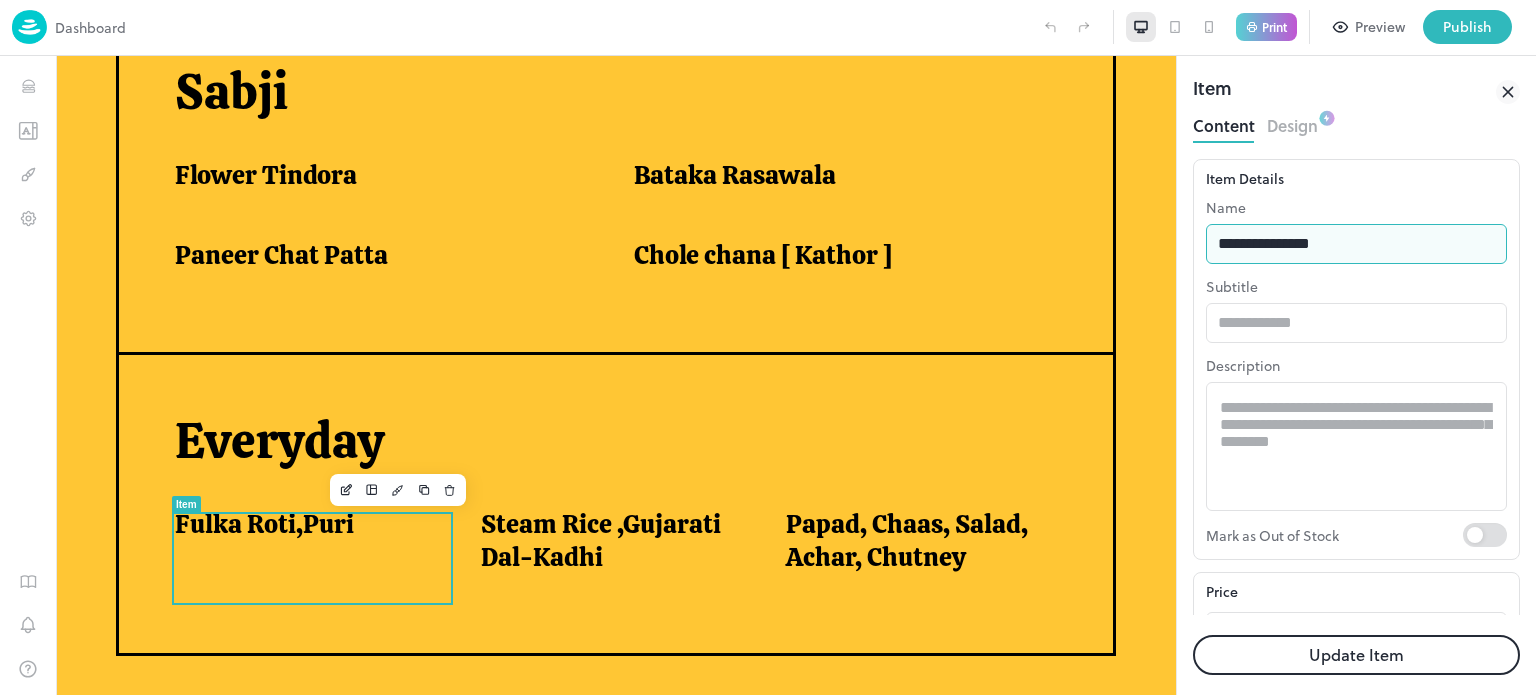 click on "**********" at bounding box center [1356, 244] 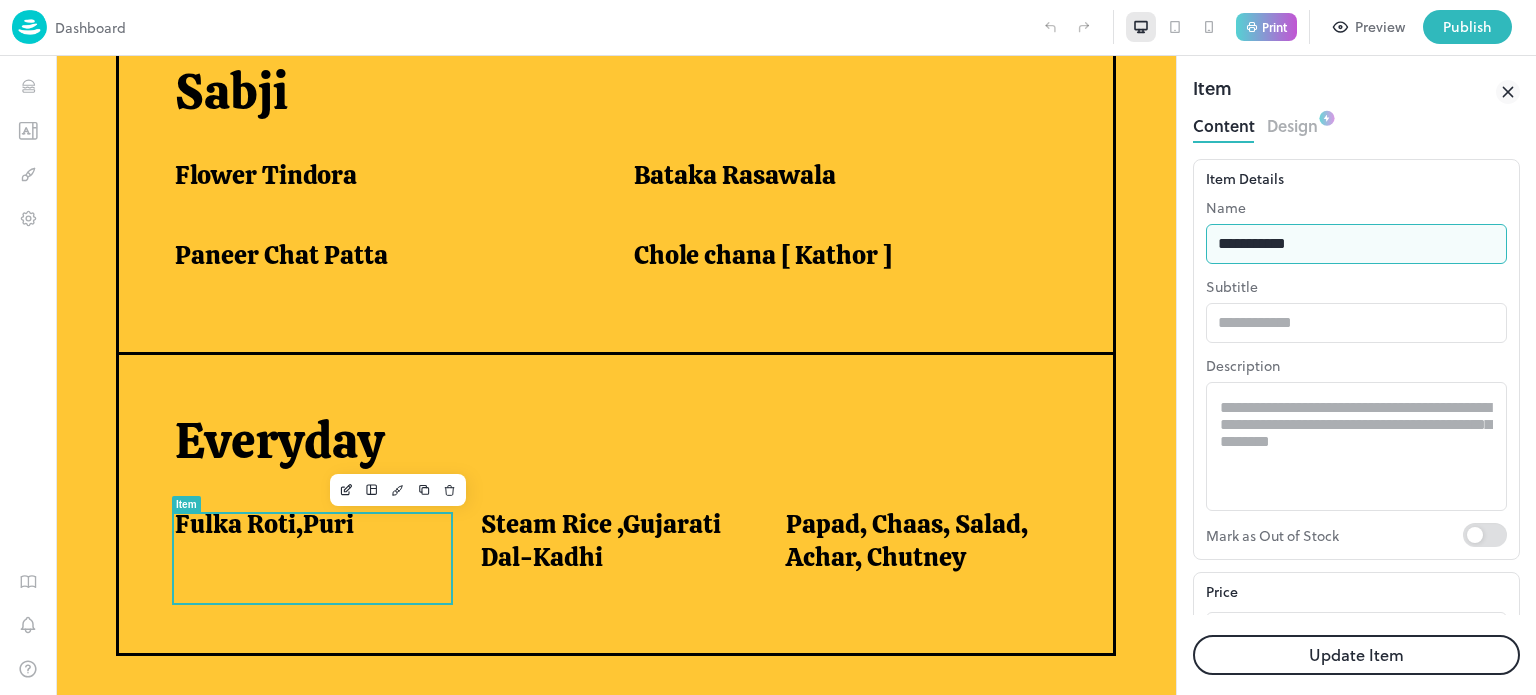 type on "**********" 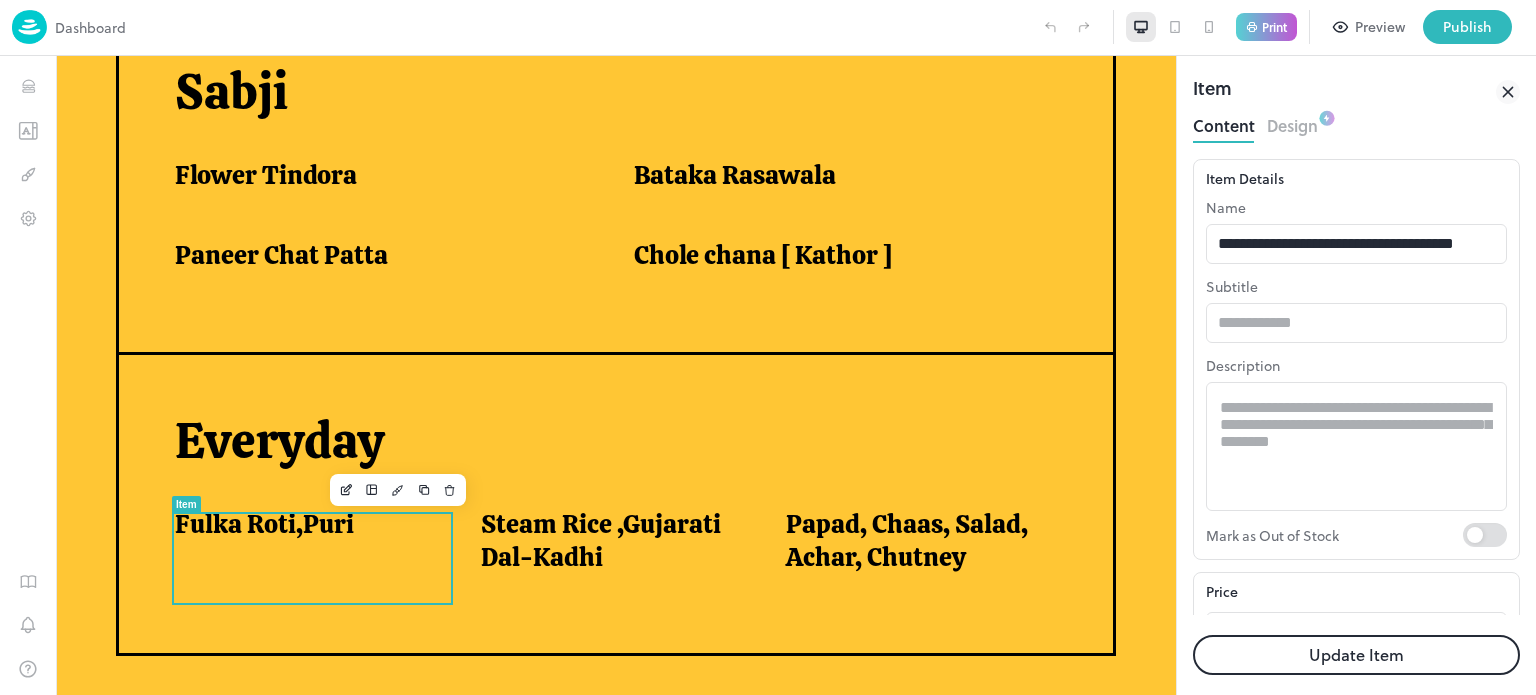 click on "Update Item" at bounding box center (1356, 655) 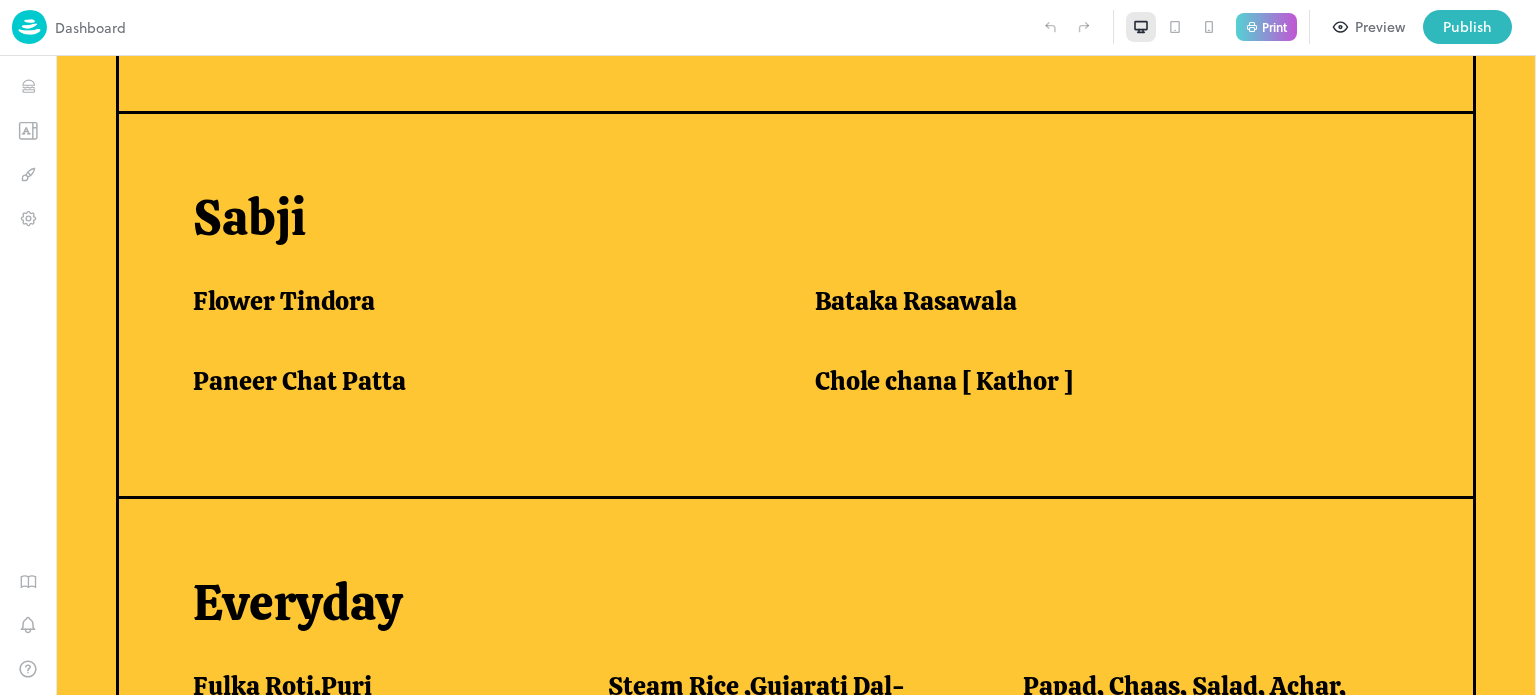 scroll, scrollTop: 1494, scrollLeft: 0, axis: vertical 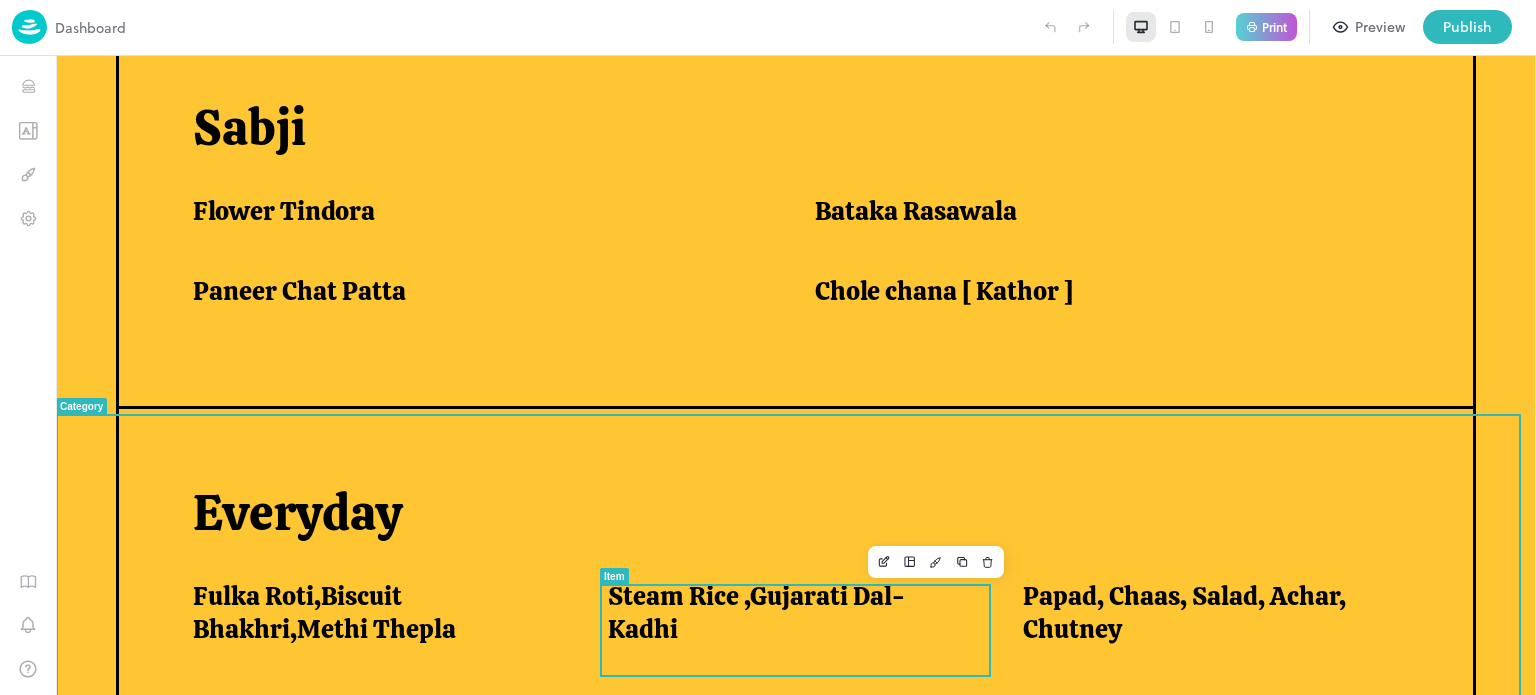 click on "Steam Rice ,Gujarati Dal-Kadhi" at bounding box center [791, 612] 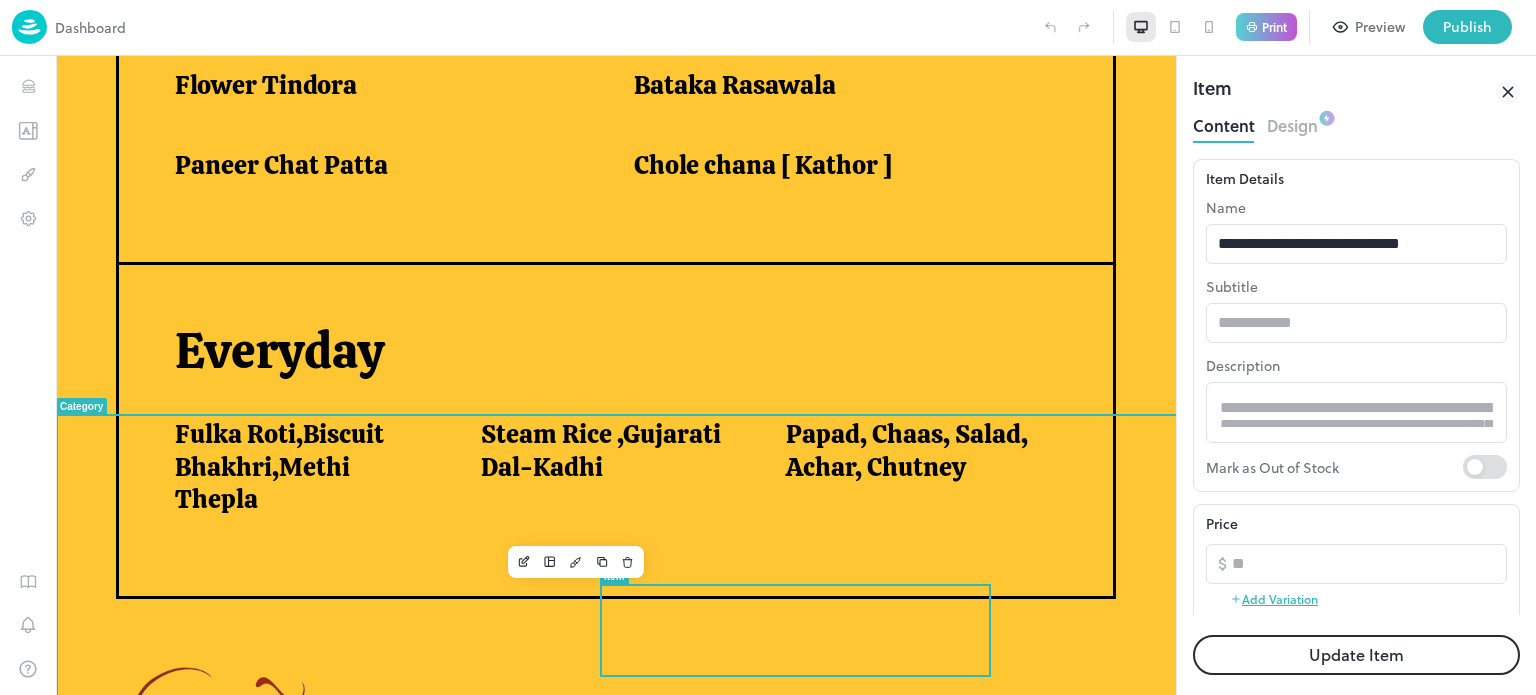 scroll, scrollTop: 1446, scrollLeft: 0, axis: vertical 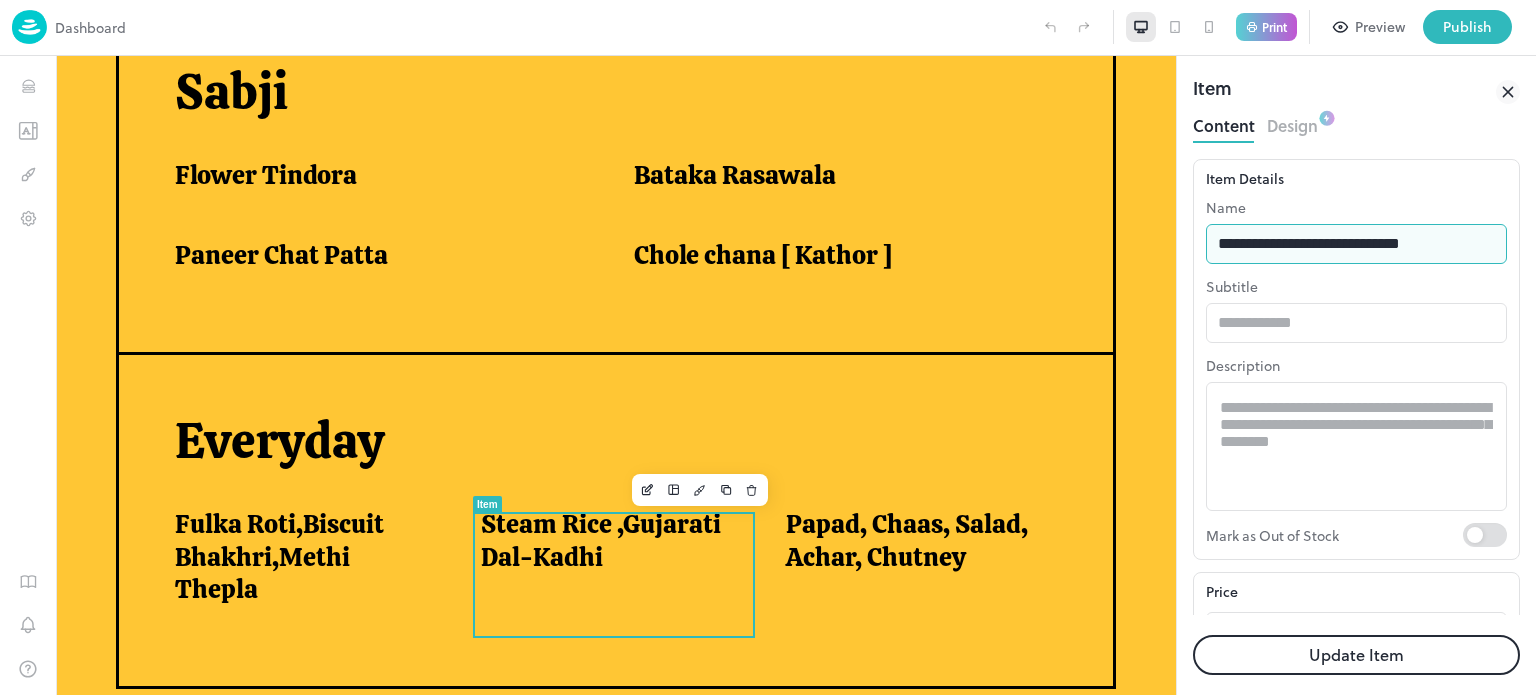 click on "**********" at bounding box center [1356, 244] 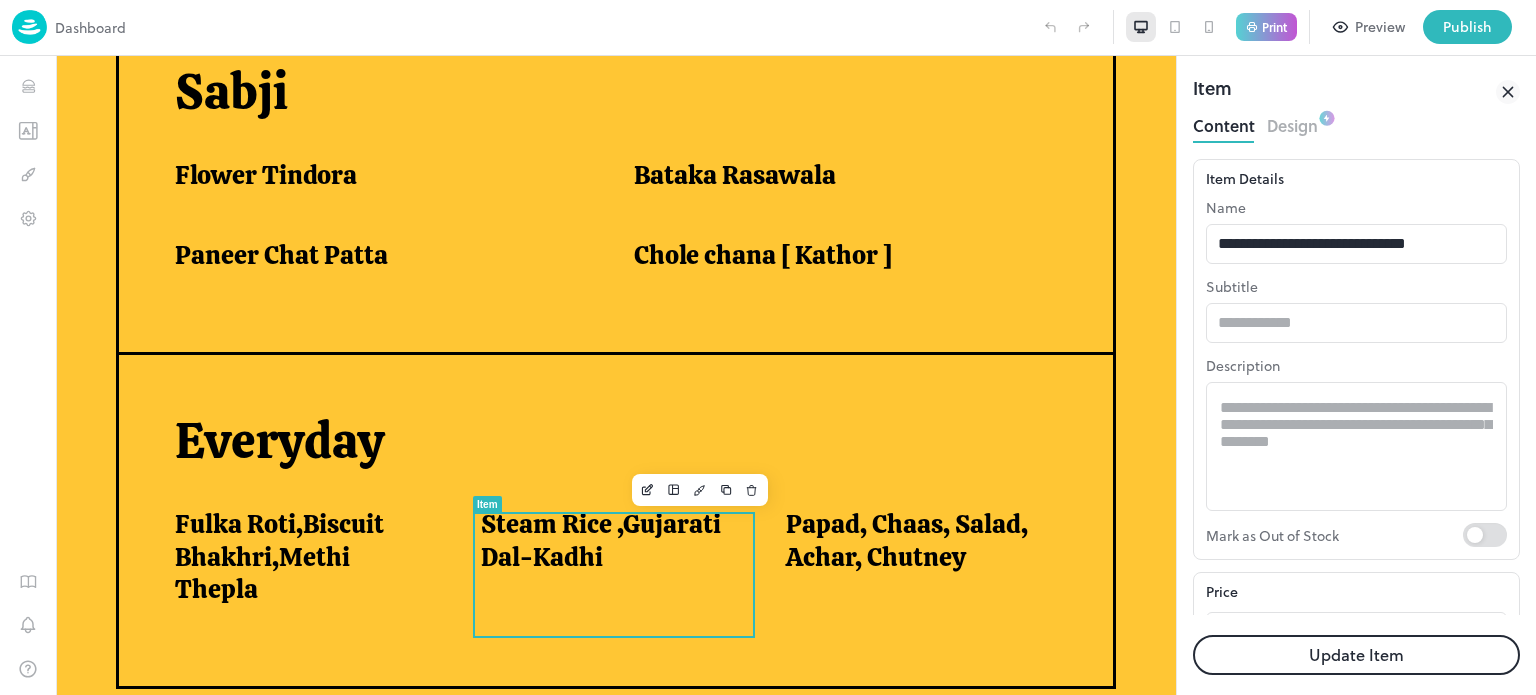 click on "**********" at bounding box center (1356, 230) 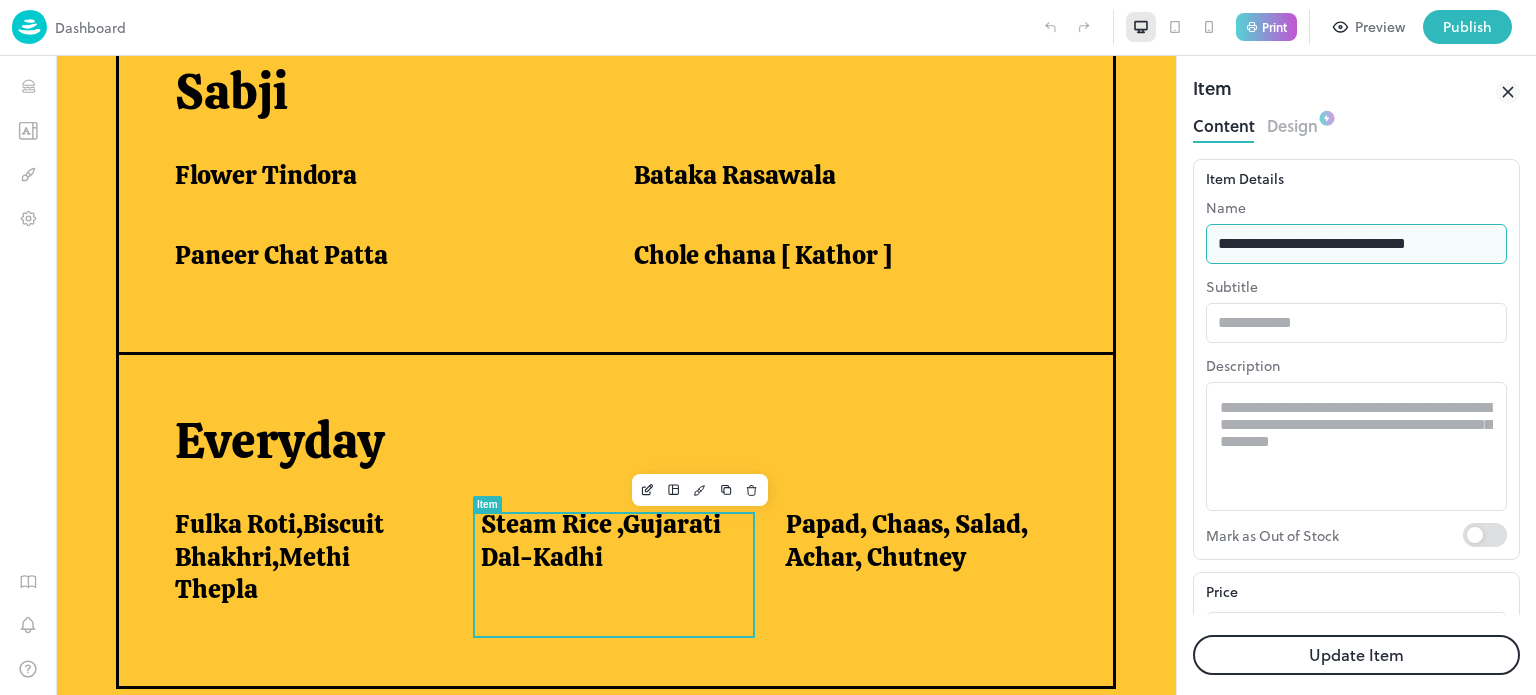 click on "**********" at bounding box center (1356, 244) 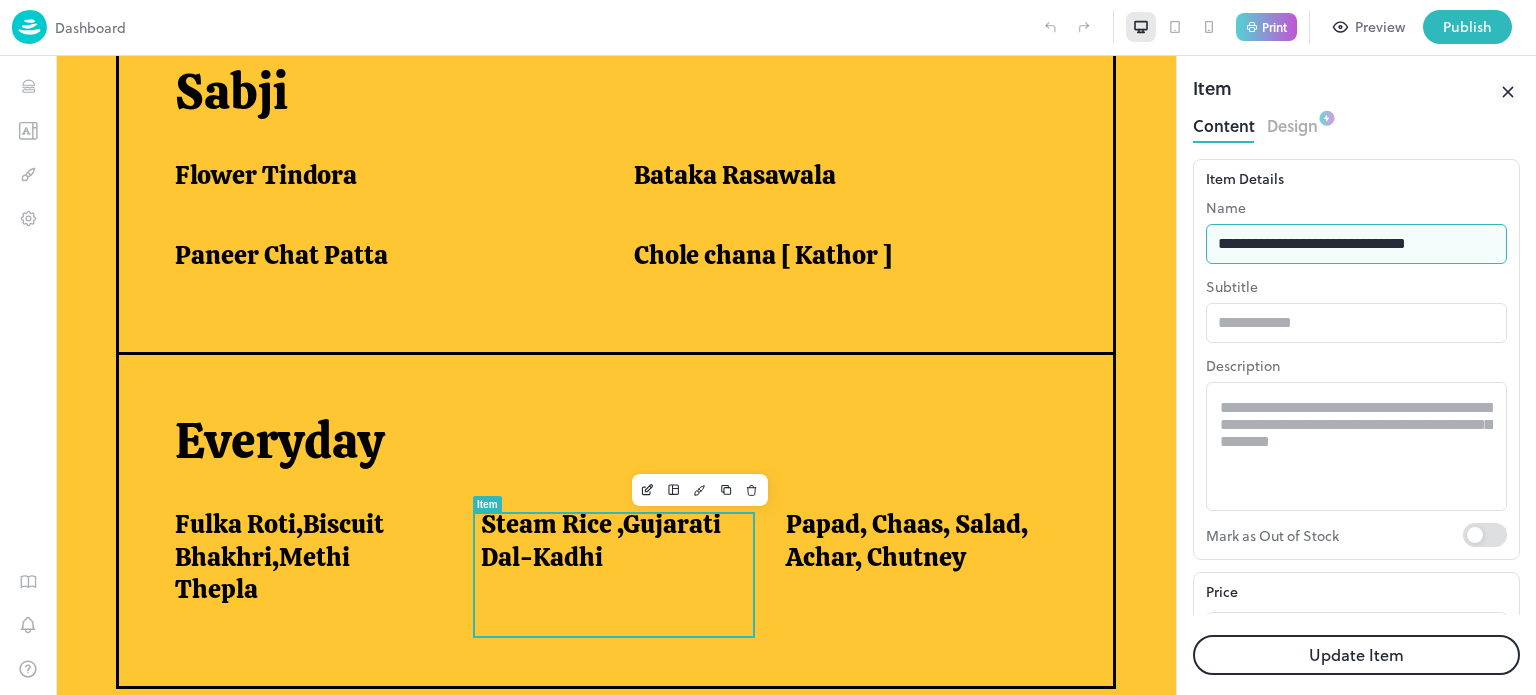 type on "**********" 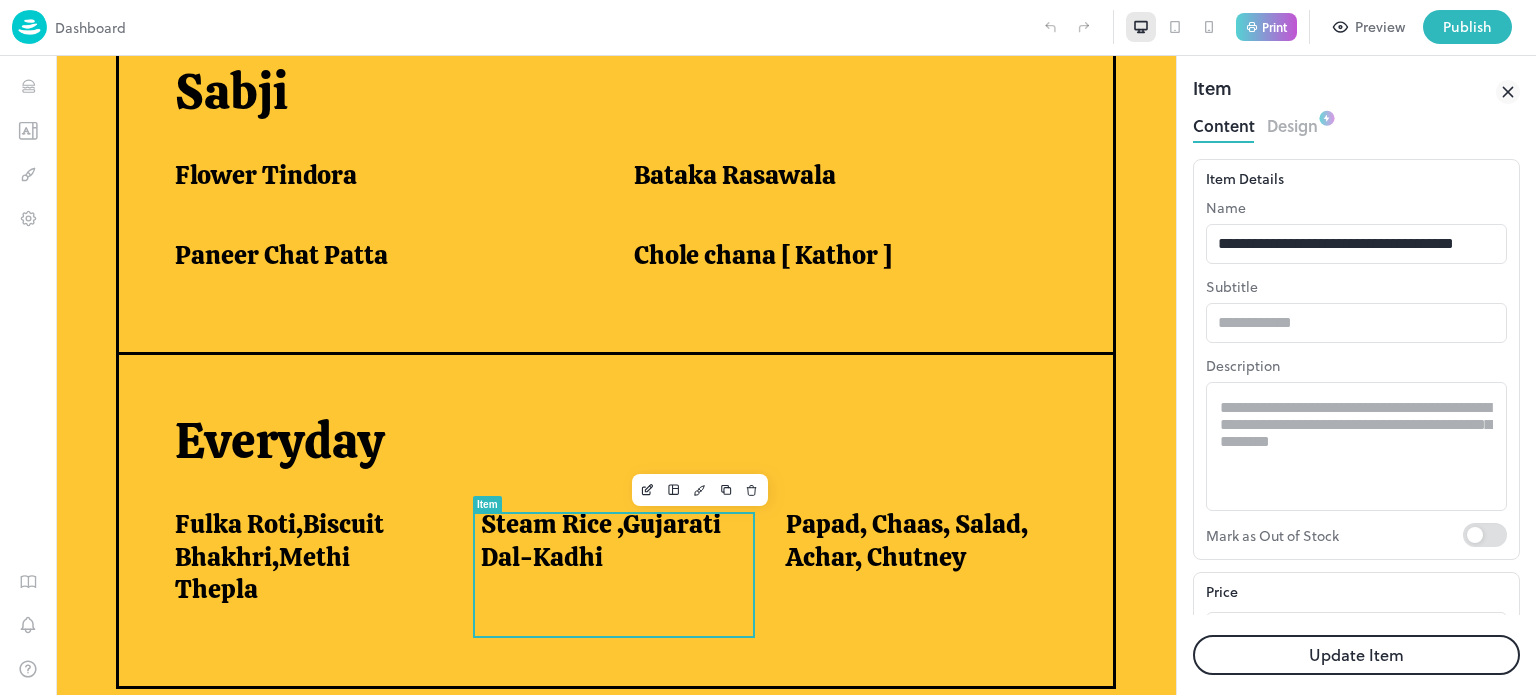 click on "Update Item" at bounding box center (1356, 655) 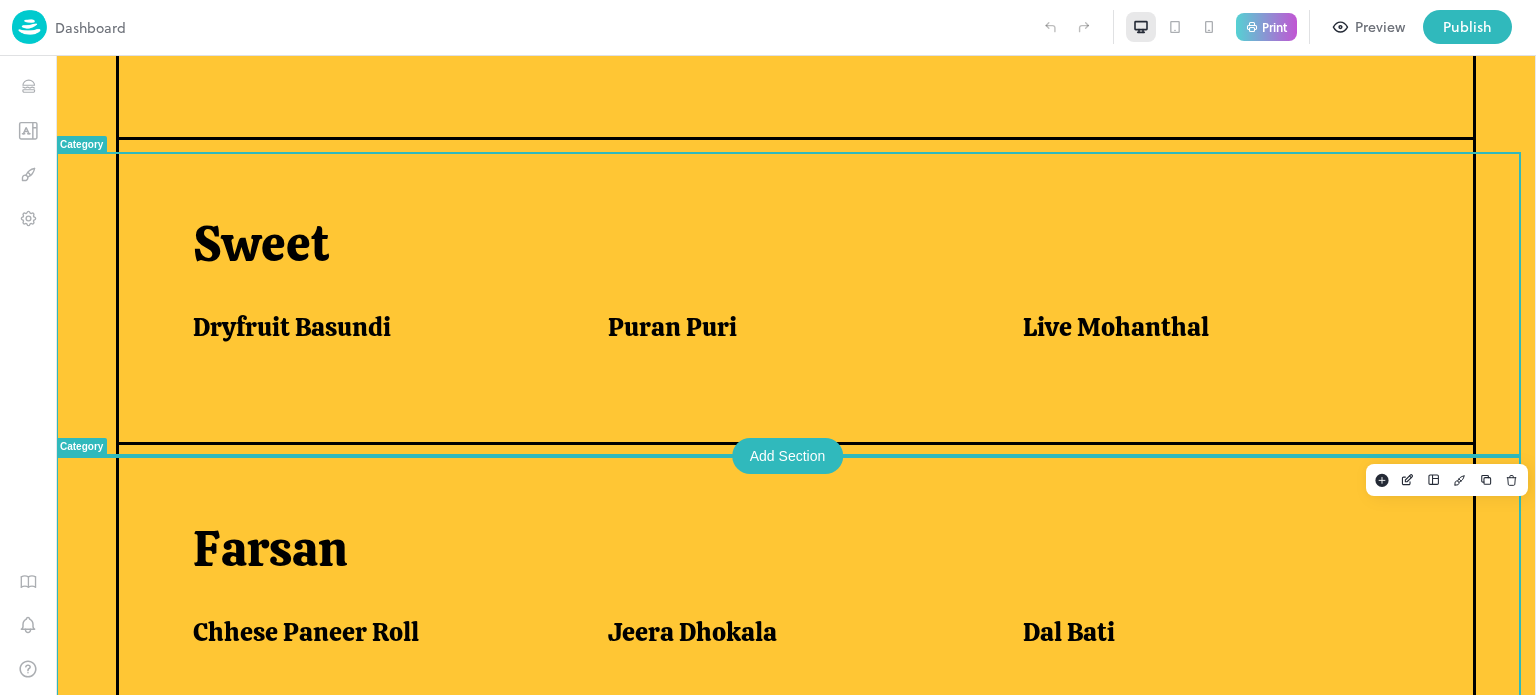 scroll, scrollTop: 770, scrollLeft: 0, axis: vertical 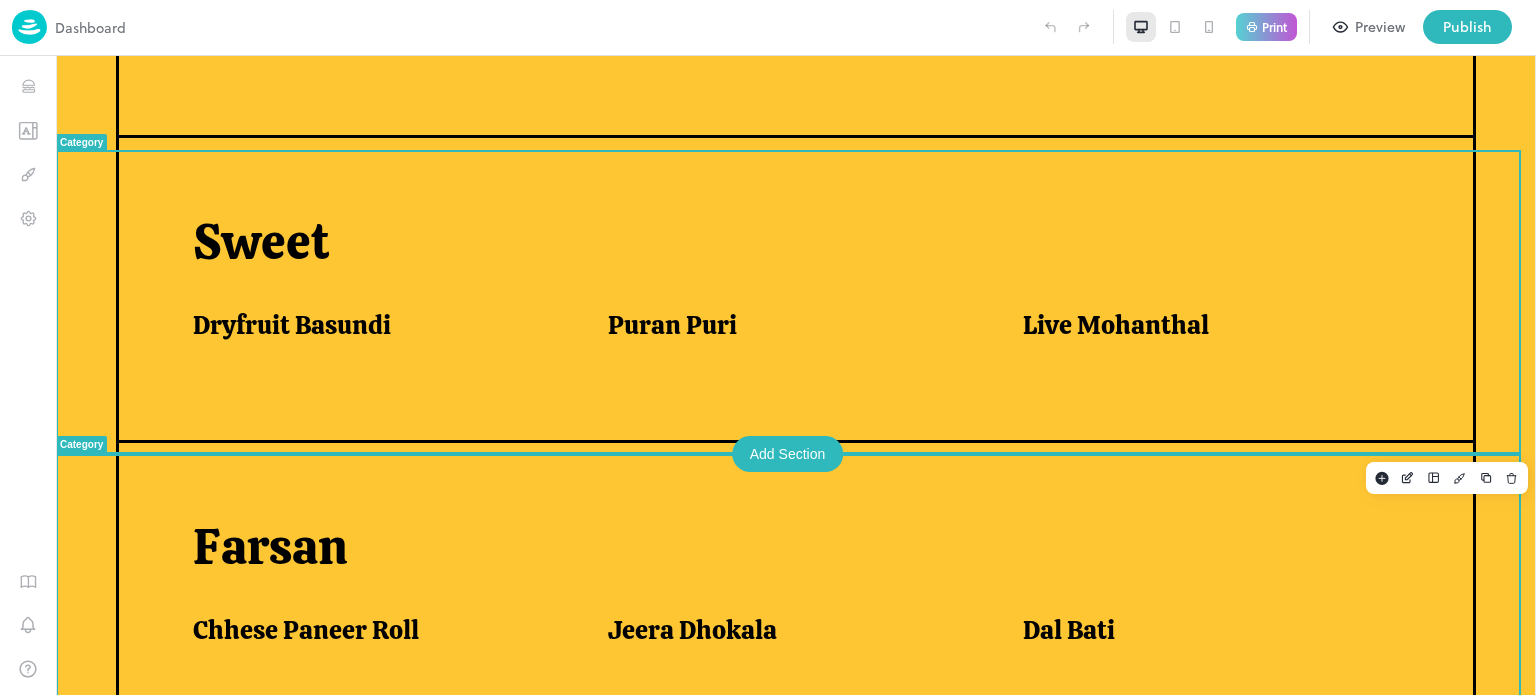 click on "Farsan Chhese Paneer Roll Jeera Dhokala Dal Bati" at bounding box center [796, 595] 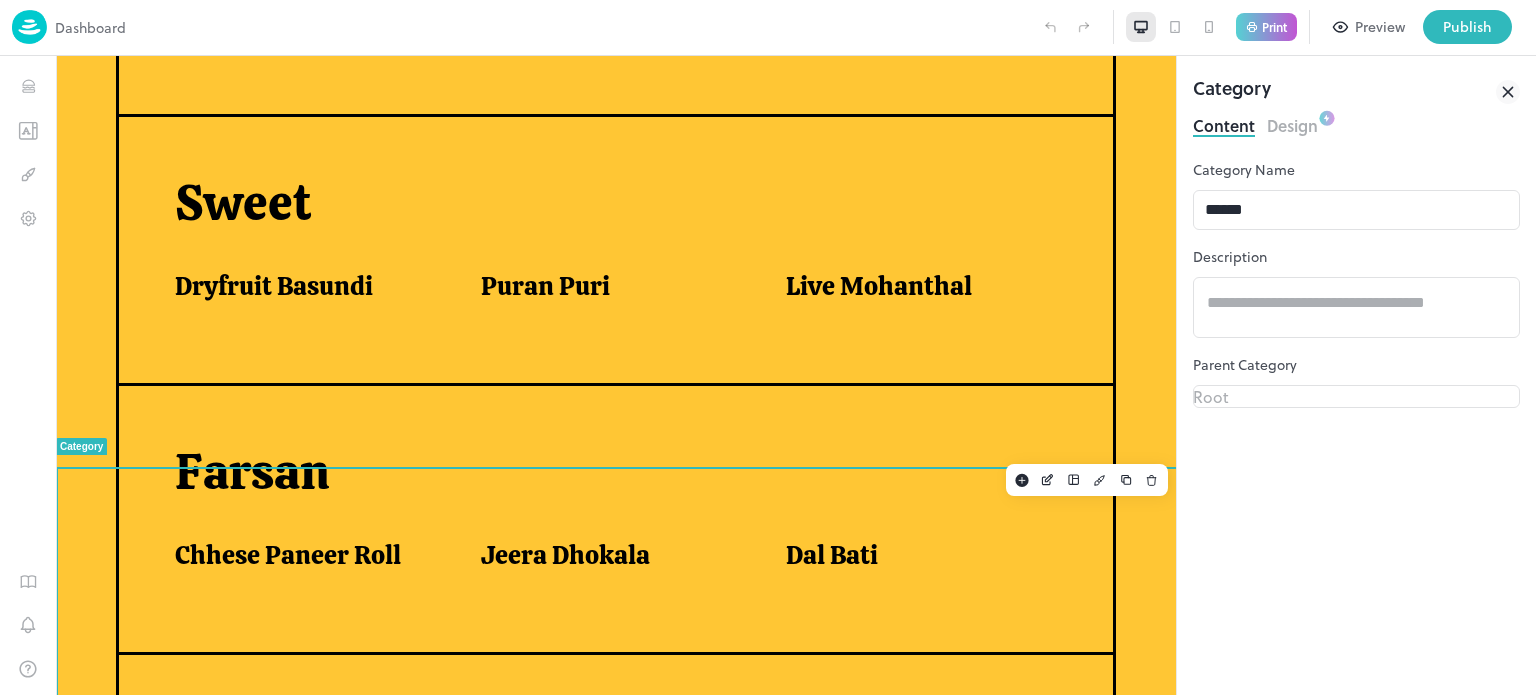 scroll, scrollTop: 0, scrollLeft: 0, axis: both 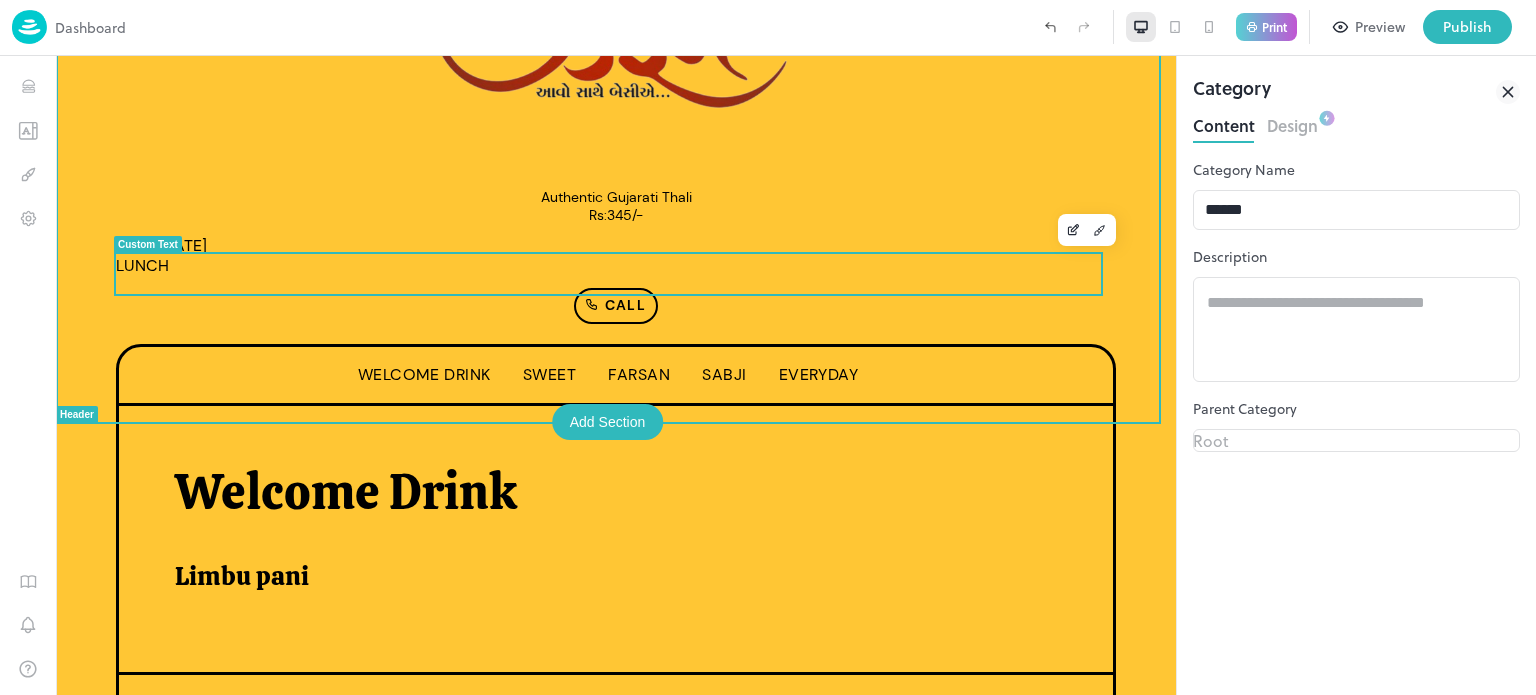 click on "Date=[DATE]
LUNCH" at bounding box center [616, 256] 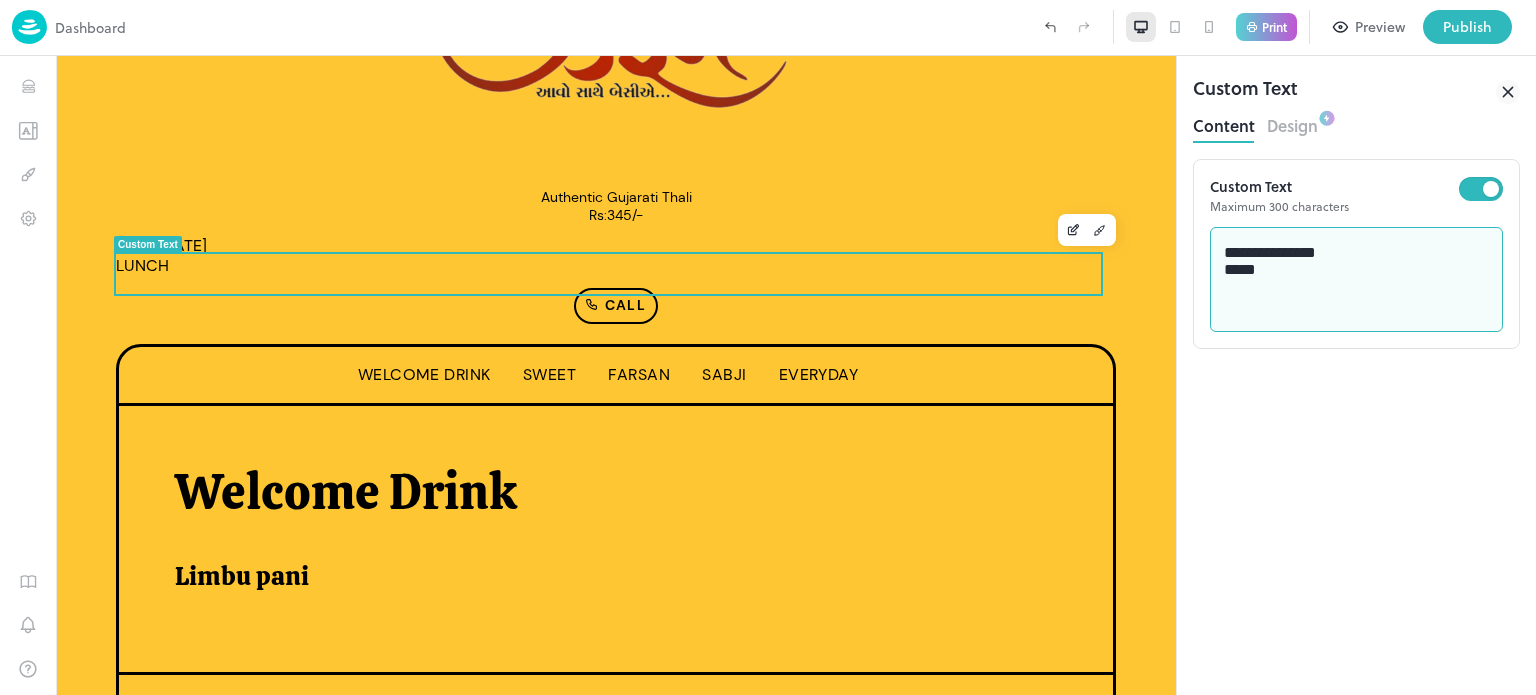click on "**********" at bounding box center [1357, 280] 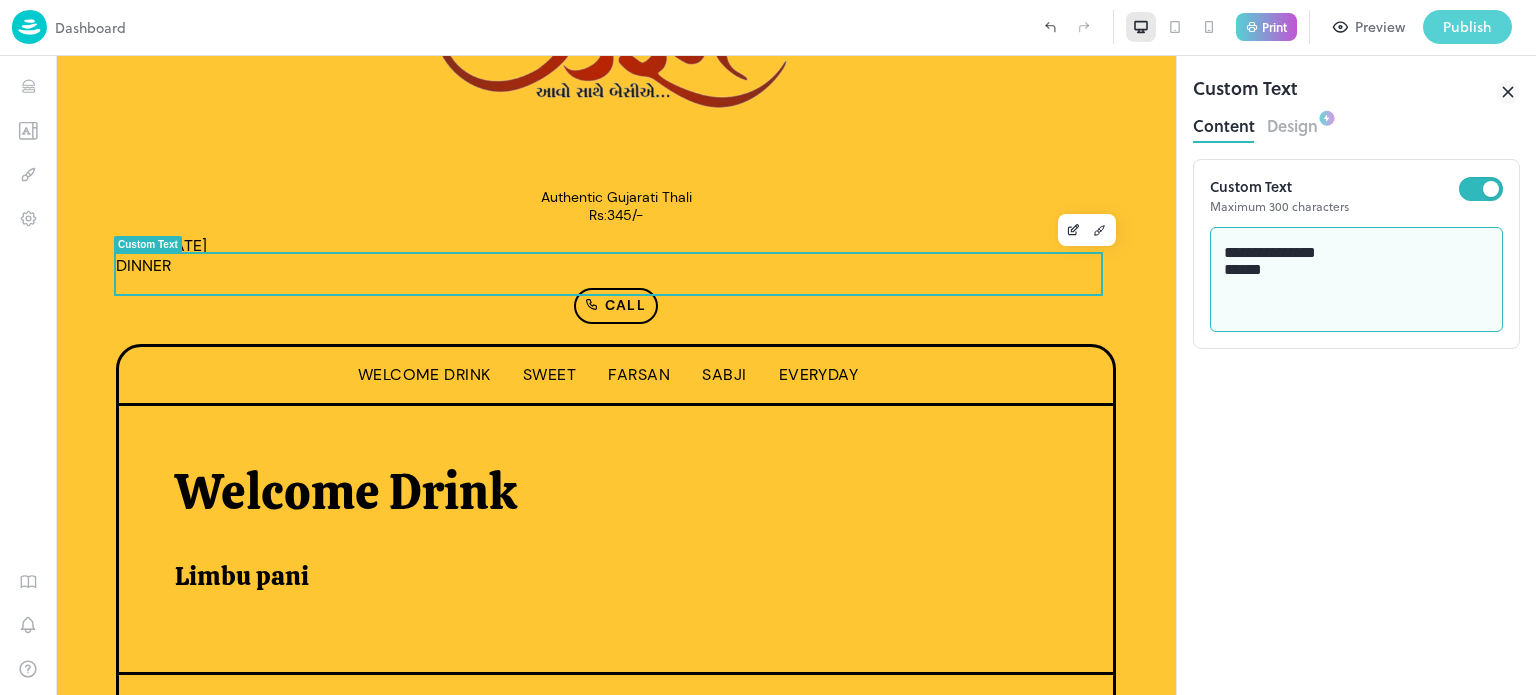 type on "**********" 